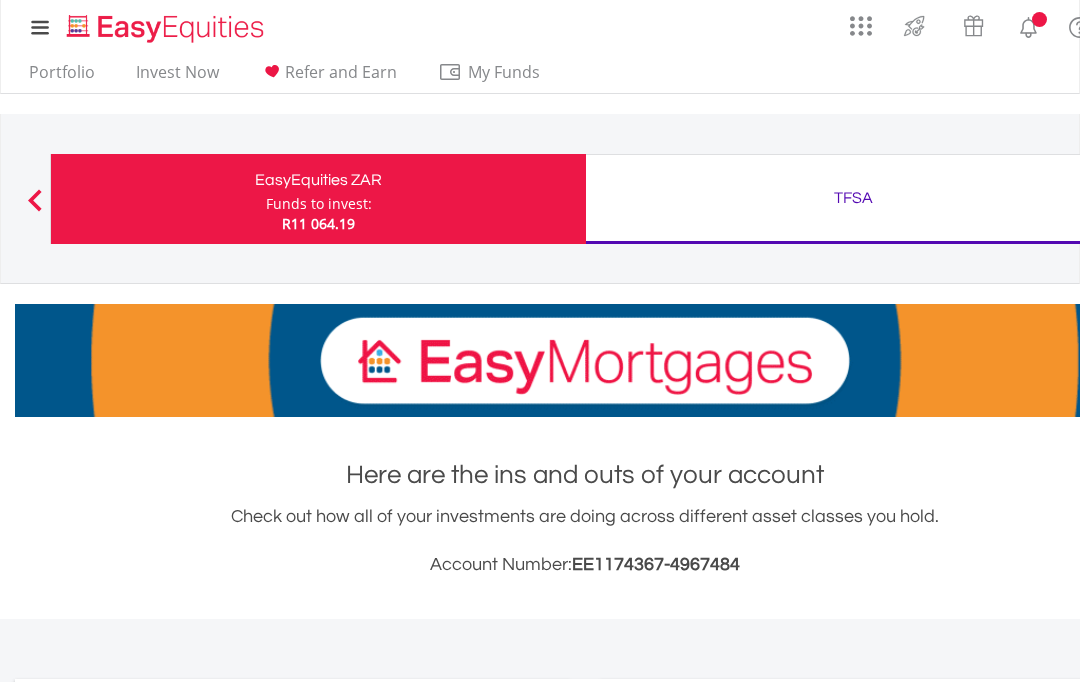 scroll, scrollTop: 0, scrollLeft: 0, axis: both 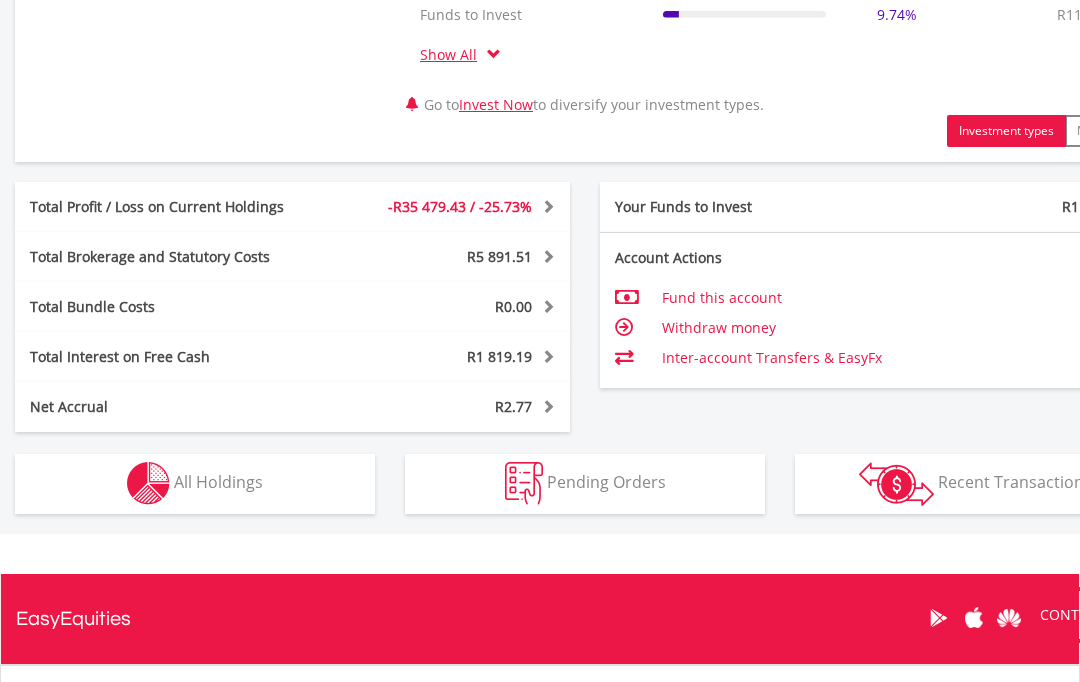 click on "Recent Transactions" at bounding box center (1015, 482) 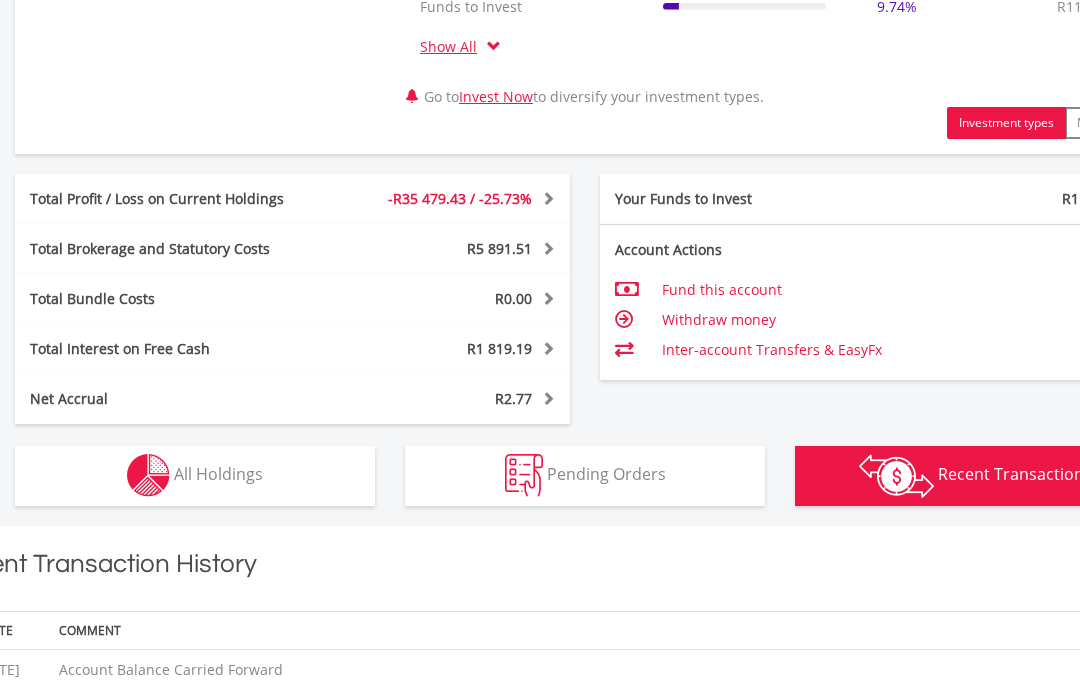 scroll, scrollTop: 996, scrollLeft: 0, axis: vertical 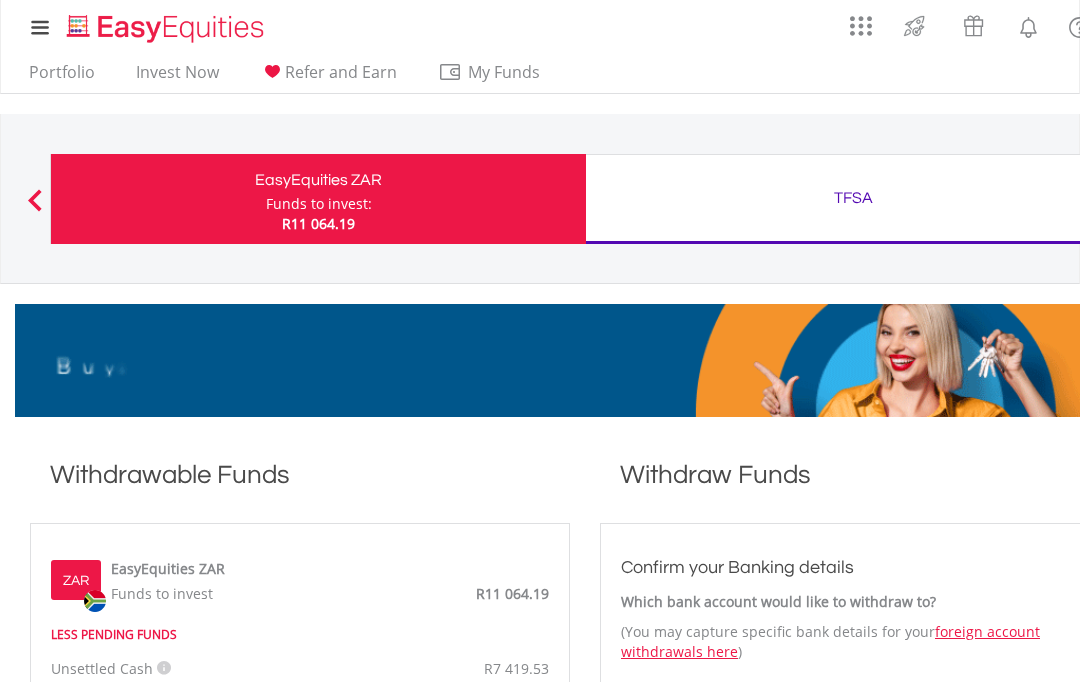 click on "Portfolio" at bounding box center [62, 77] 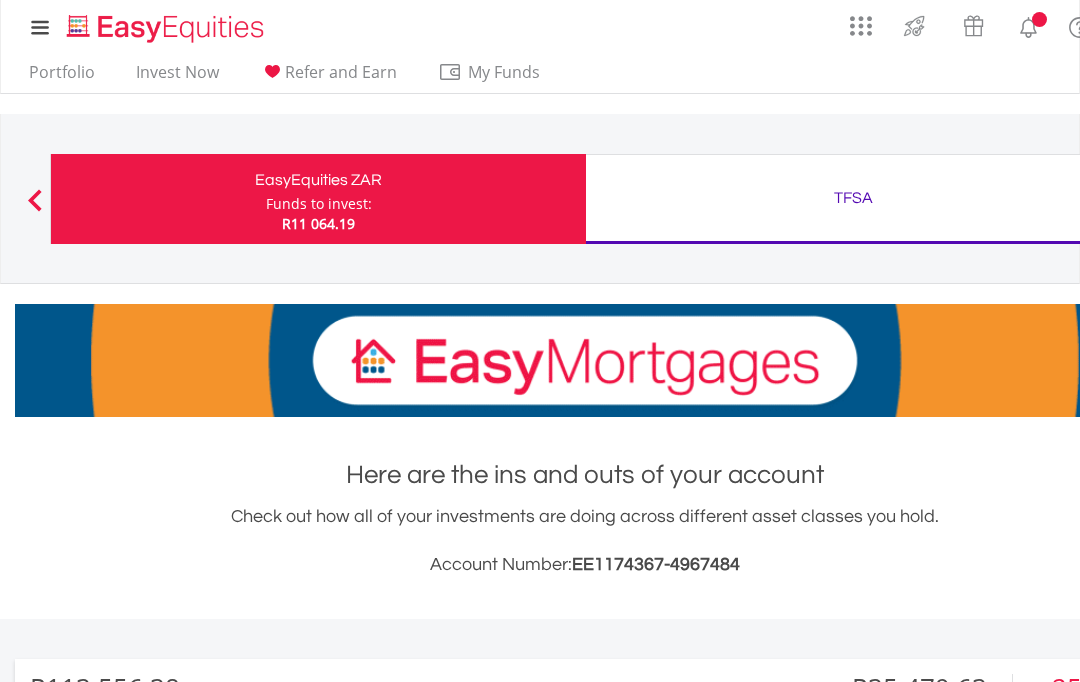 scroll, scrollTop: 76, scrollLeft: 0, axis: vertical 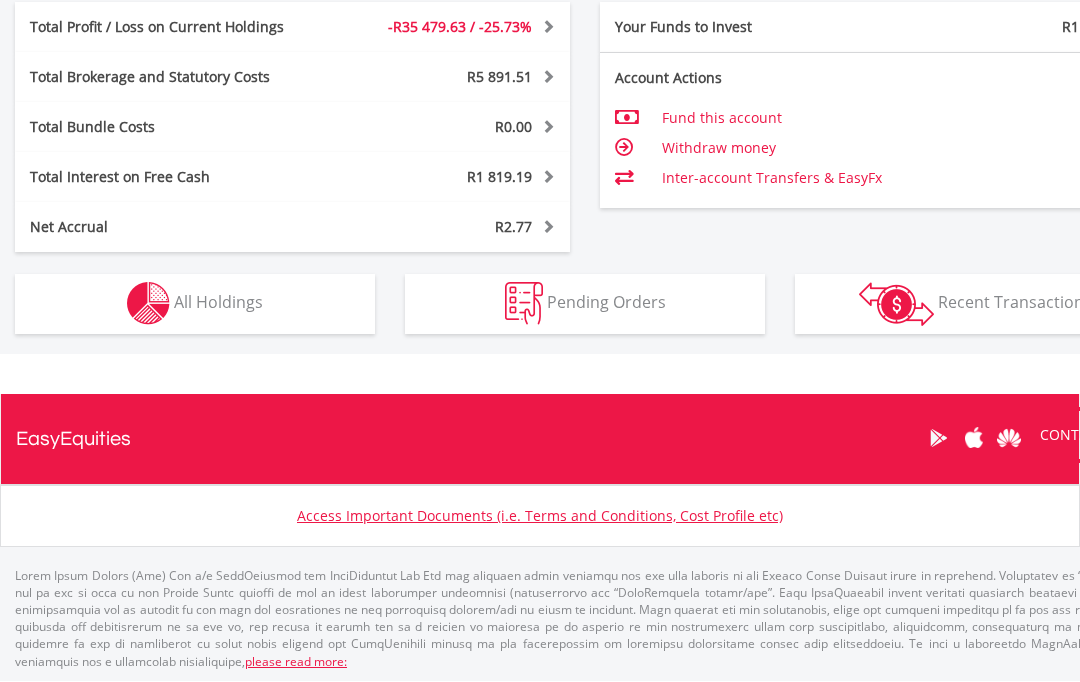 click on "Recent Transactions" at bounding box center [1015, 303] 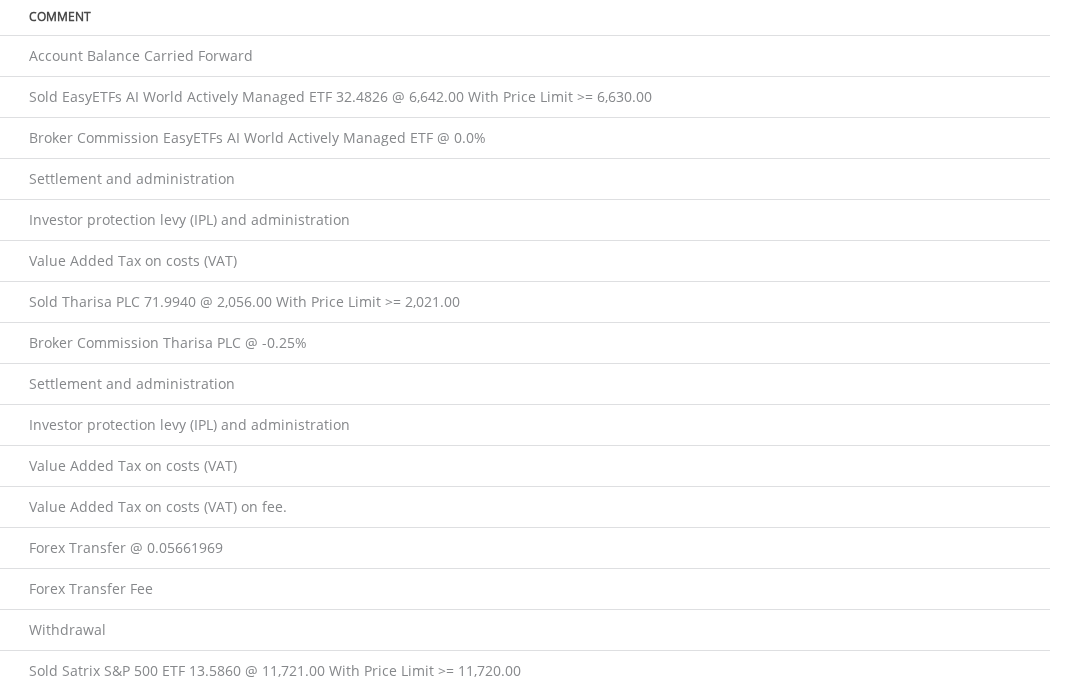 scroll, scrollTop: 1775, scrollLeft: 0, axis: vertical 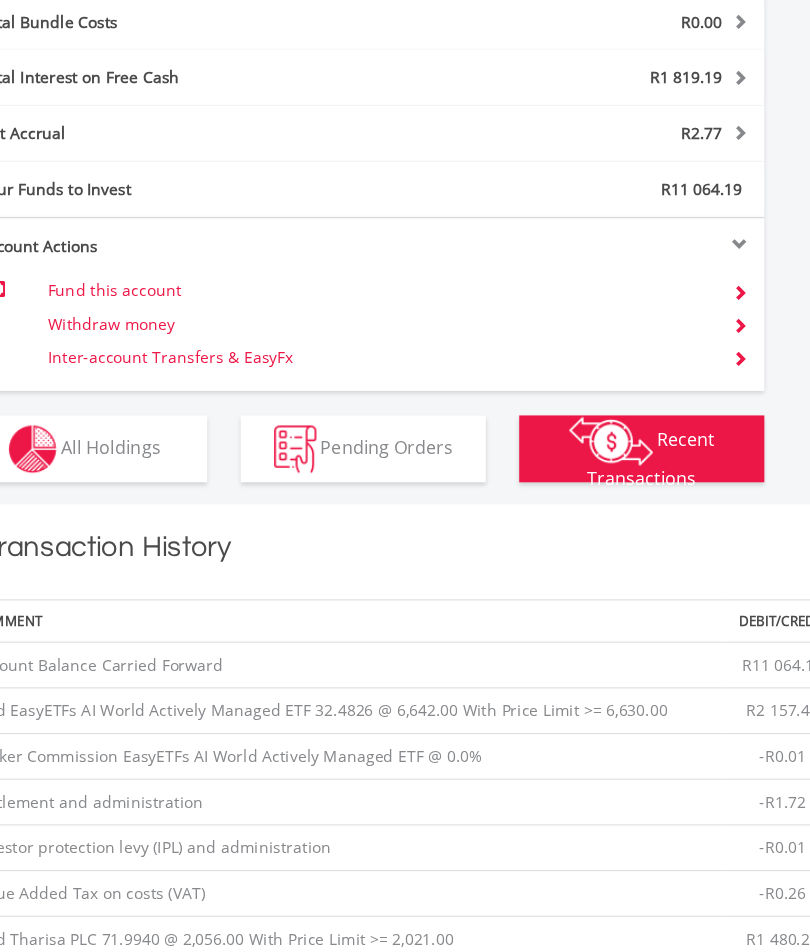 click on "All Holdings" at bounding box center [178, 401] 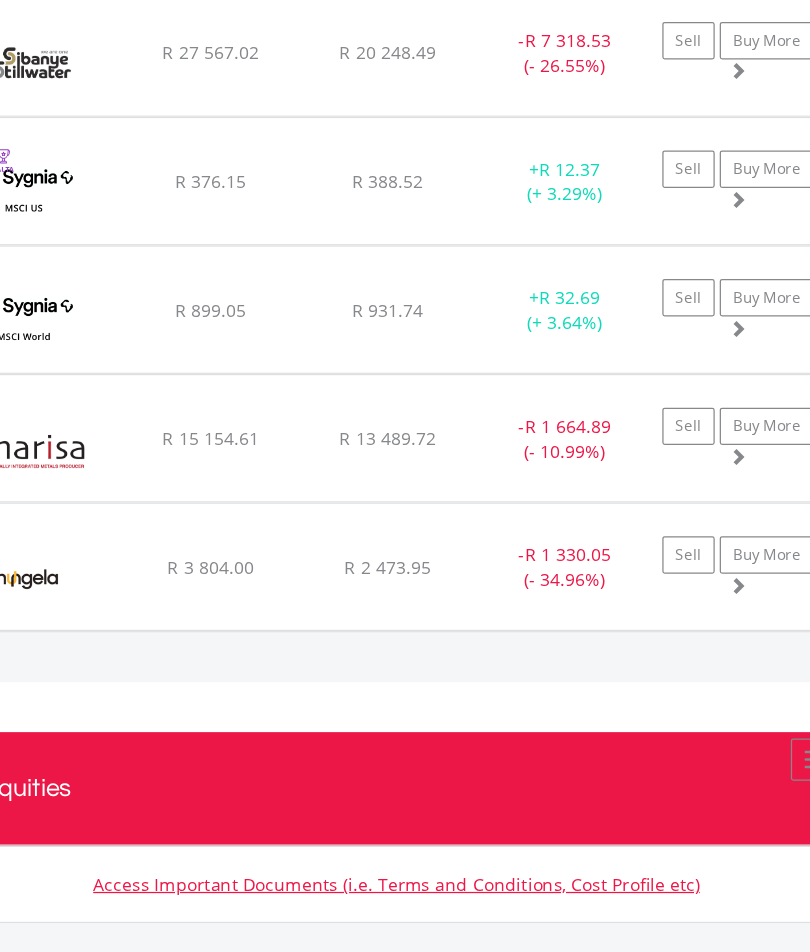scroll, scrollTop: 4279, scrollLeft: 0, axis: vertical 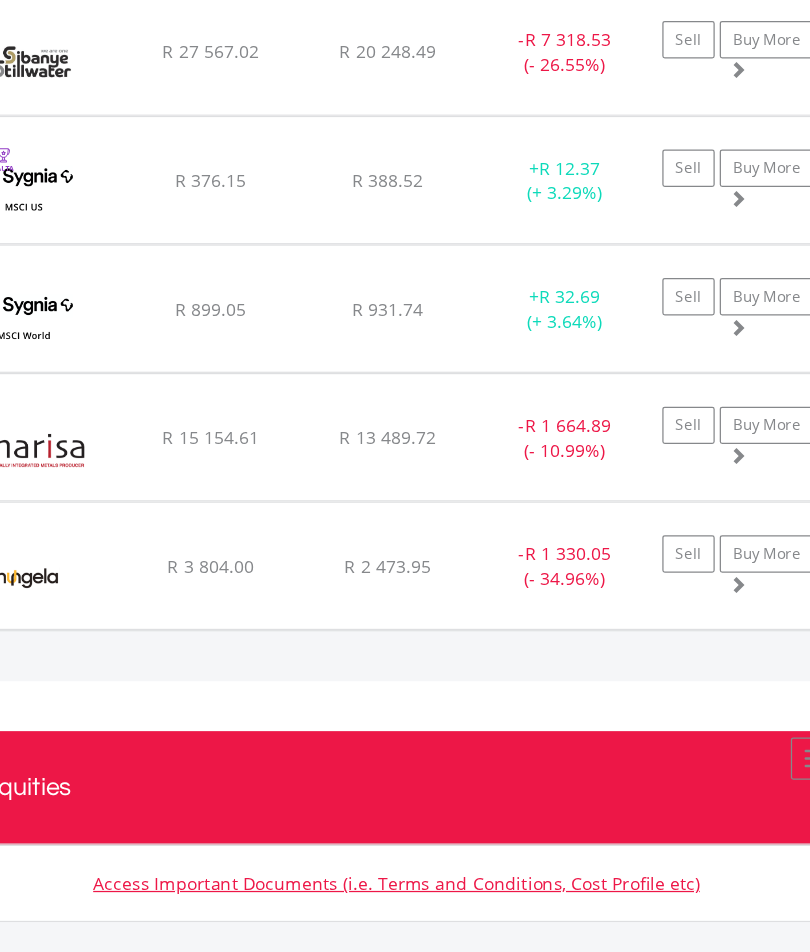 click at bounding box center (112, 482) 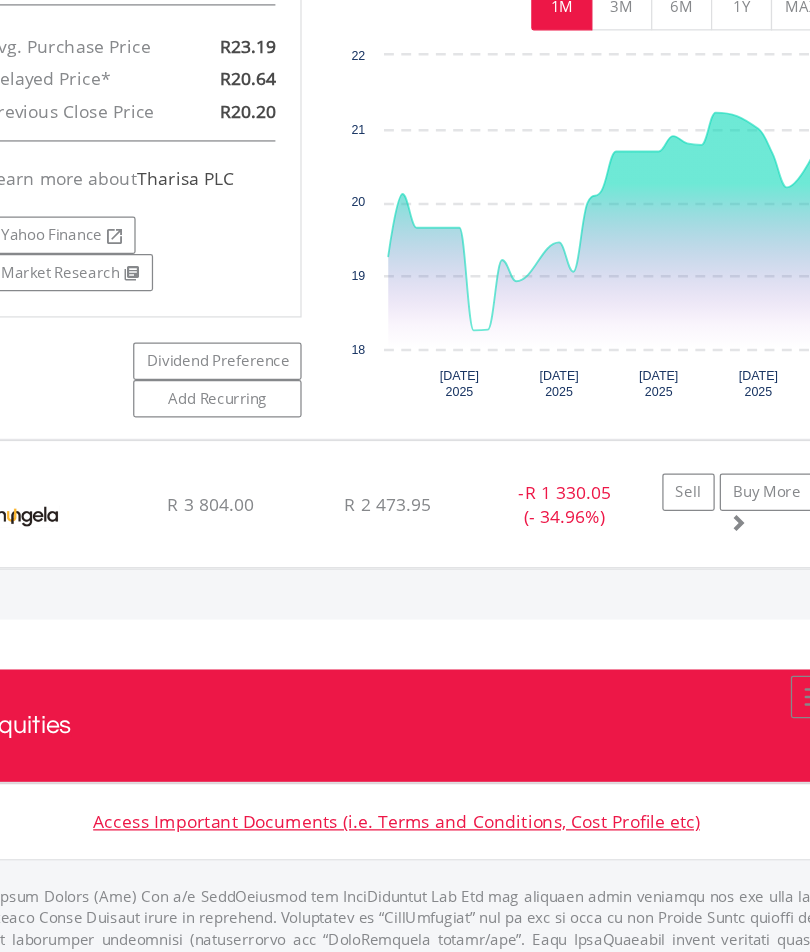 scroll, scrollTop: 4800, scrollLeft: 0, axis: vertical 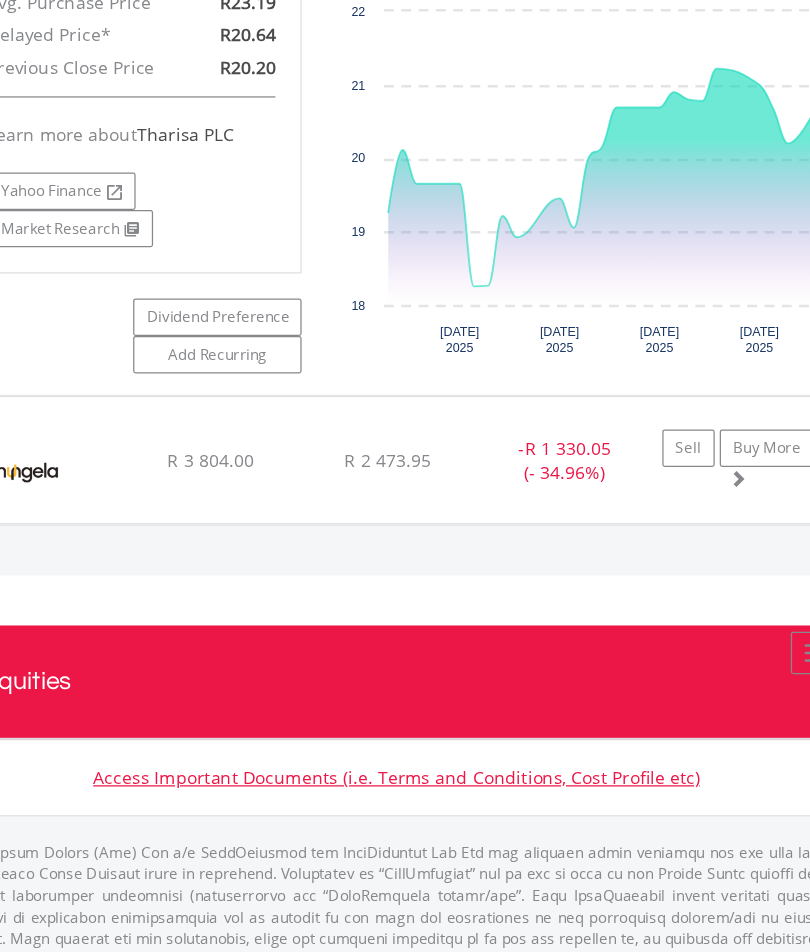 click at bounding box center (106, 533) 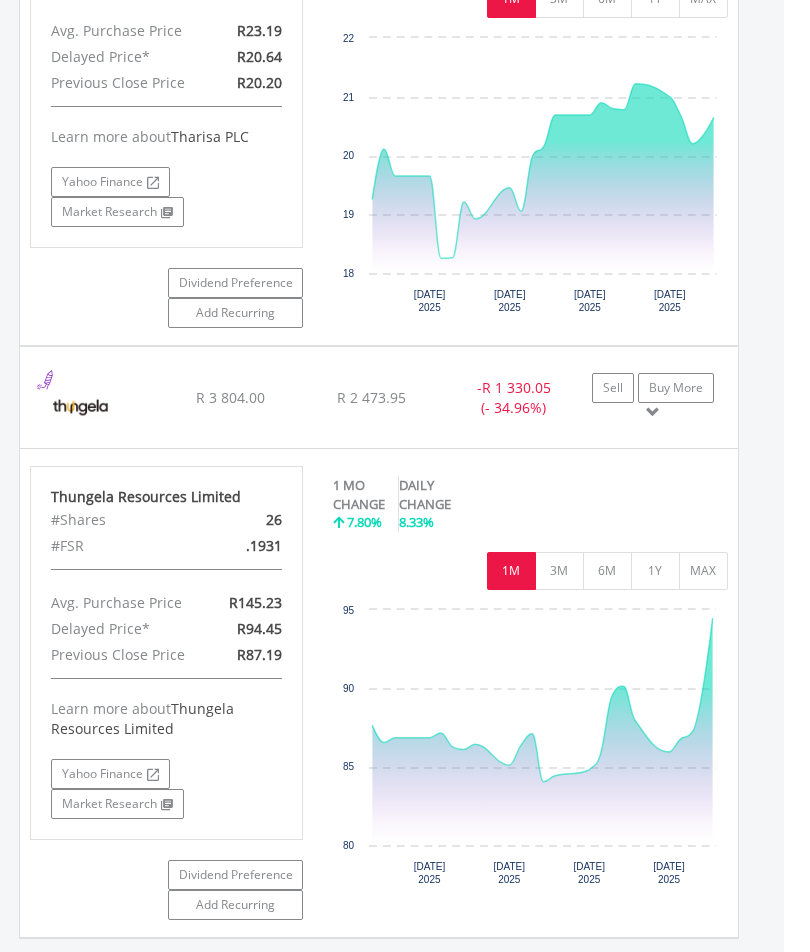 scroll, scrollTop: 4942, scrollLeft: 0, axis: vertical 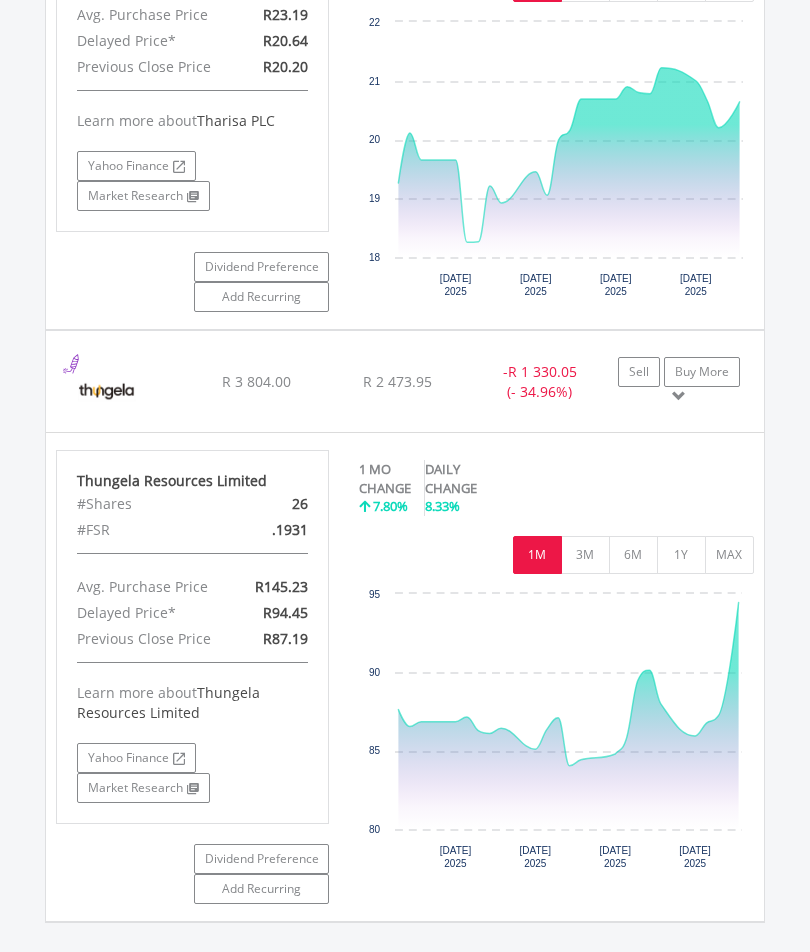 click on "MAX" at bounding box center [729, 555] 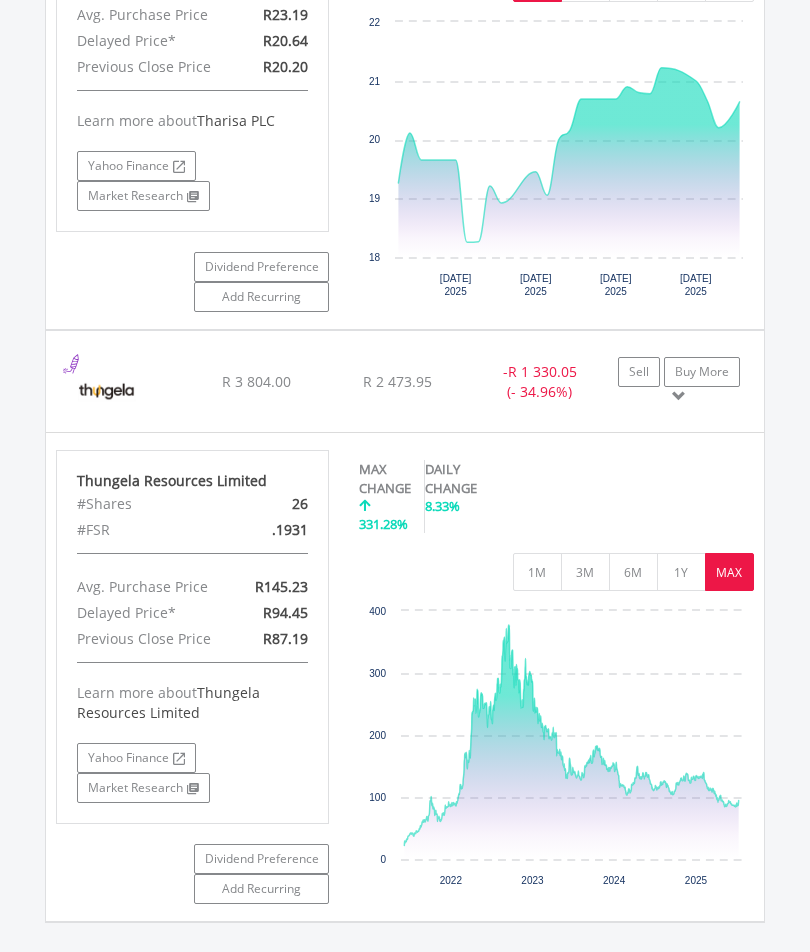 click on "1M" at bounding box center (537, 572) 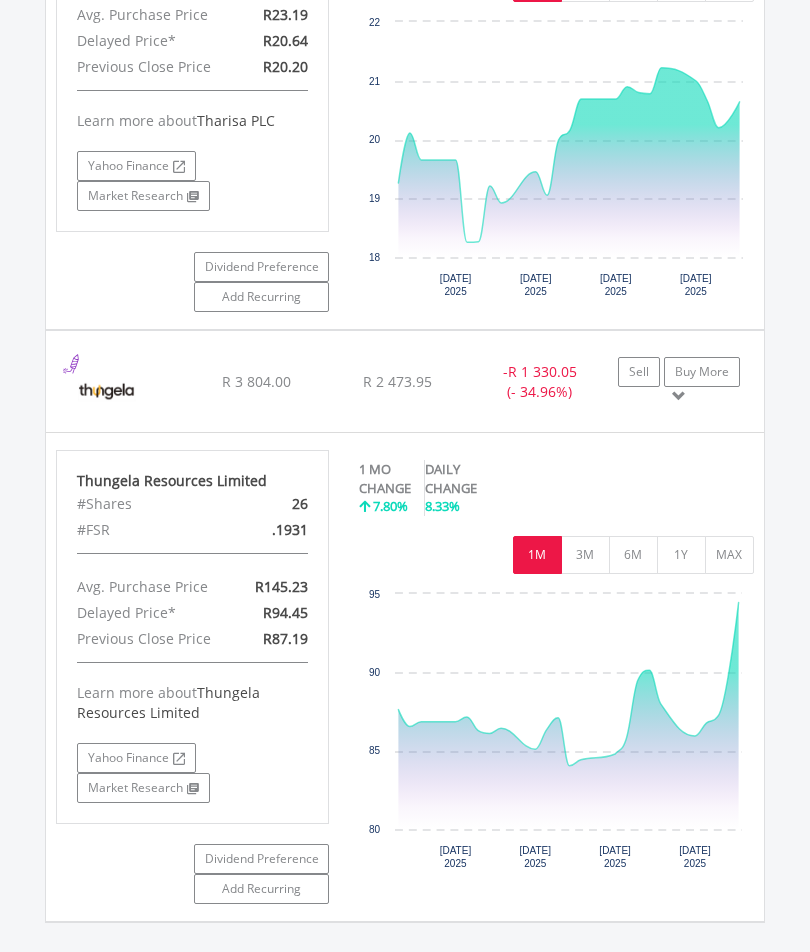 click on "6M" at bounding box center [633, 555] 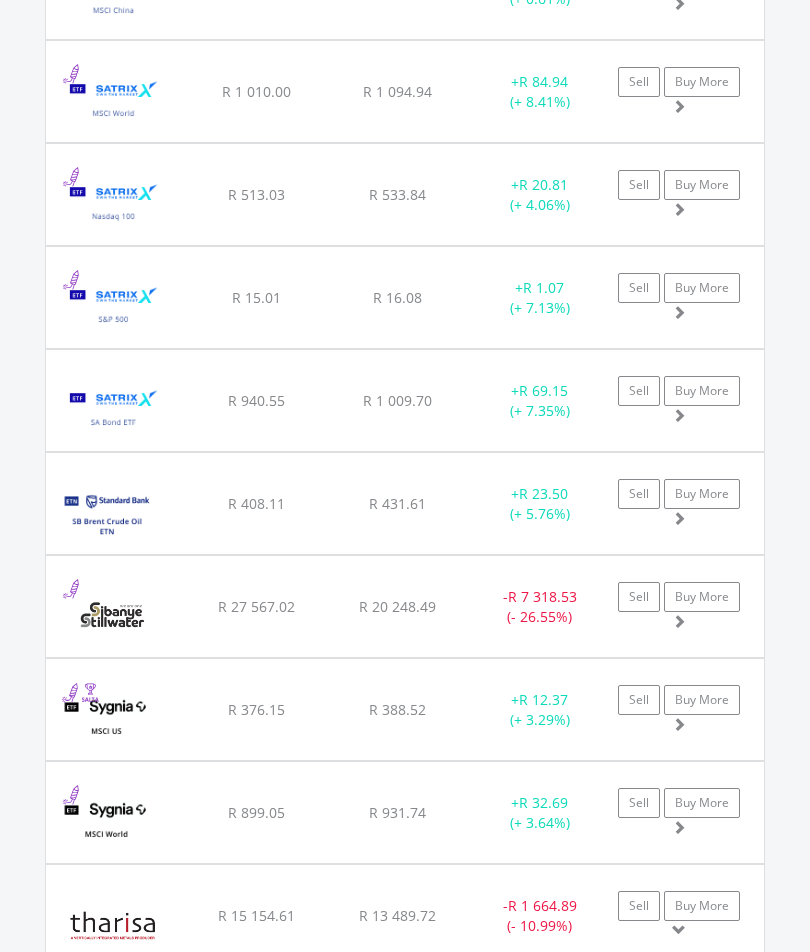 scroll, scrollTop: 3836, scrollLeft: 0, axis: vertical 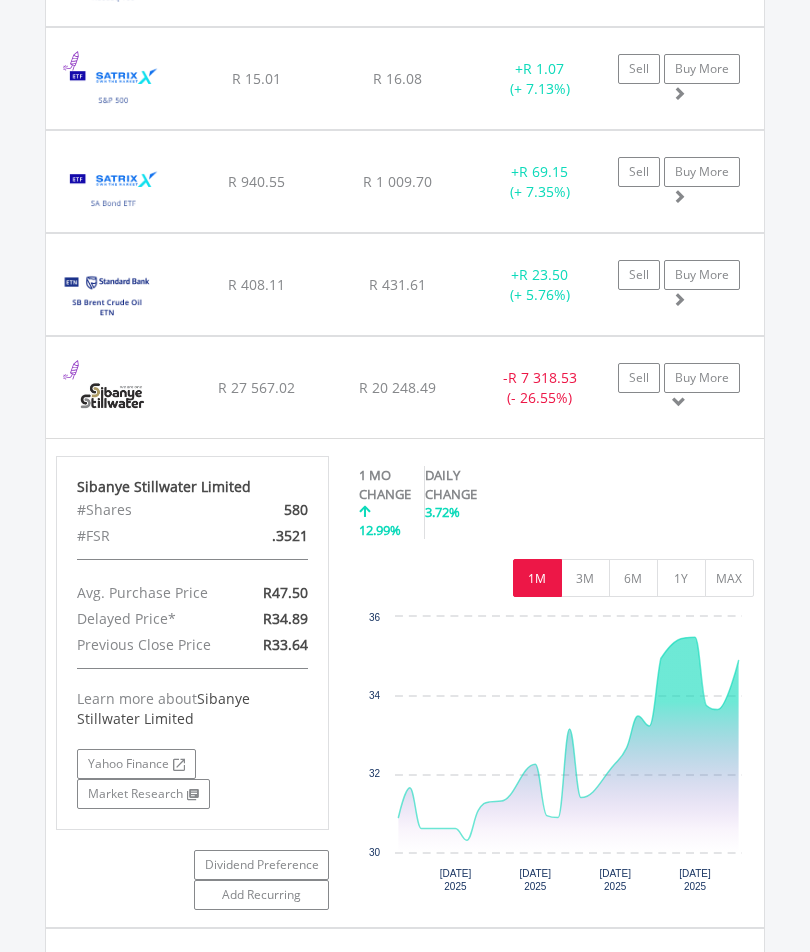 click on "MAX" at bounding box center [729, 578] 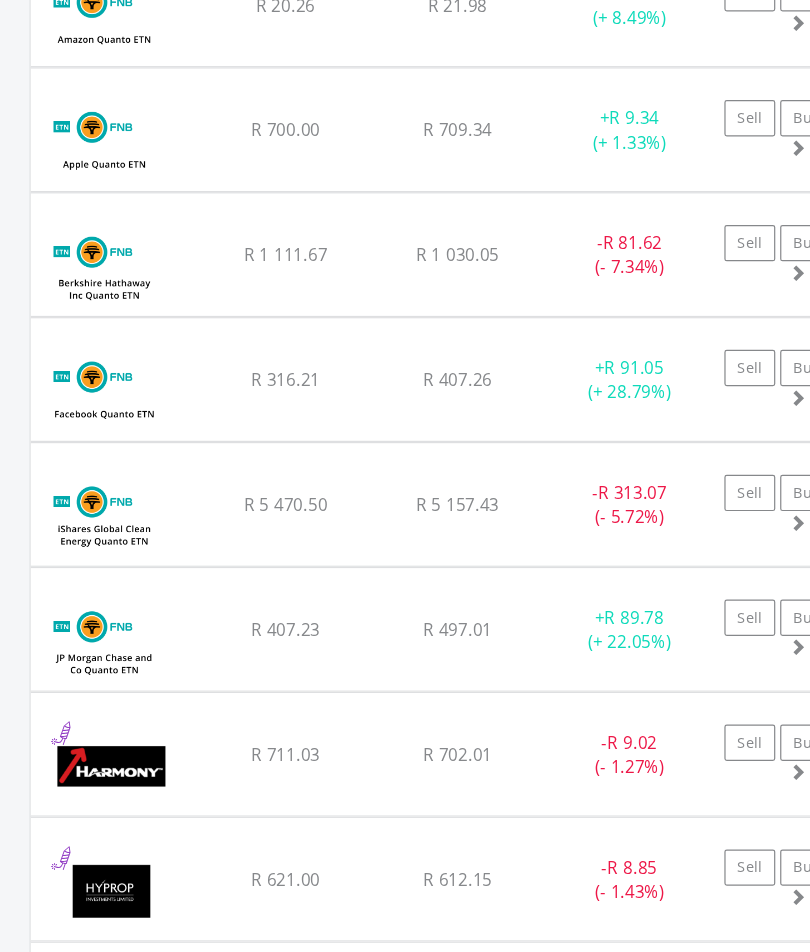 scroll, scrollTop: 2482, scrollLeft: 0, axis: vertical 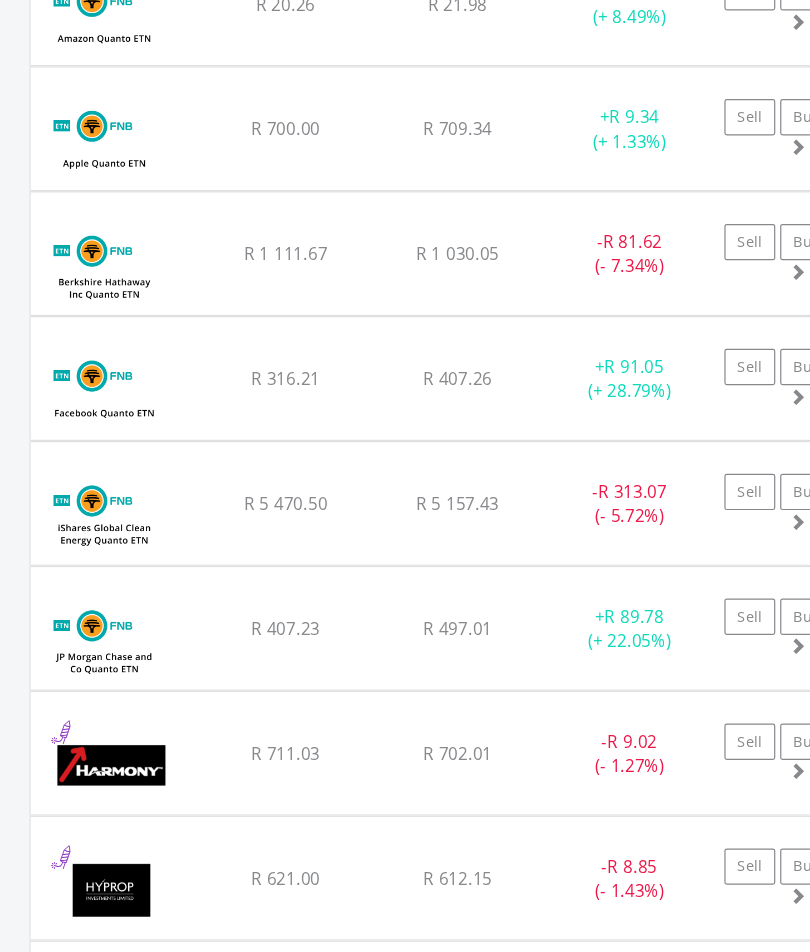 click at bounding box center [106, 425] 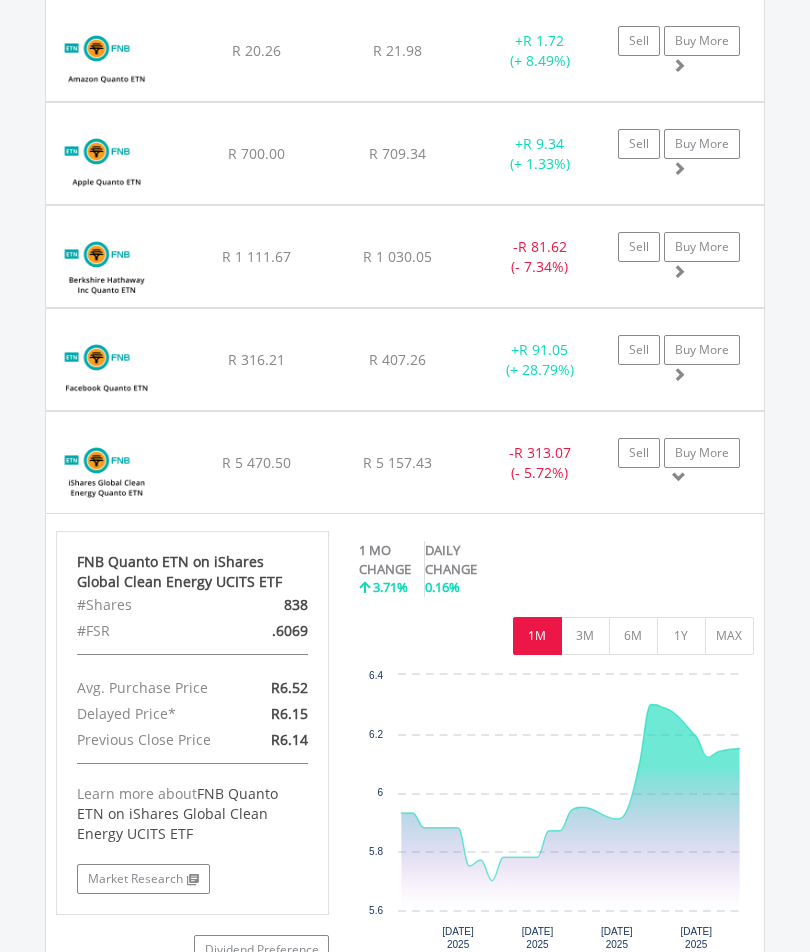 scroll, scrollTop: 2435, scrollLeft: 0, axis: vertical 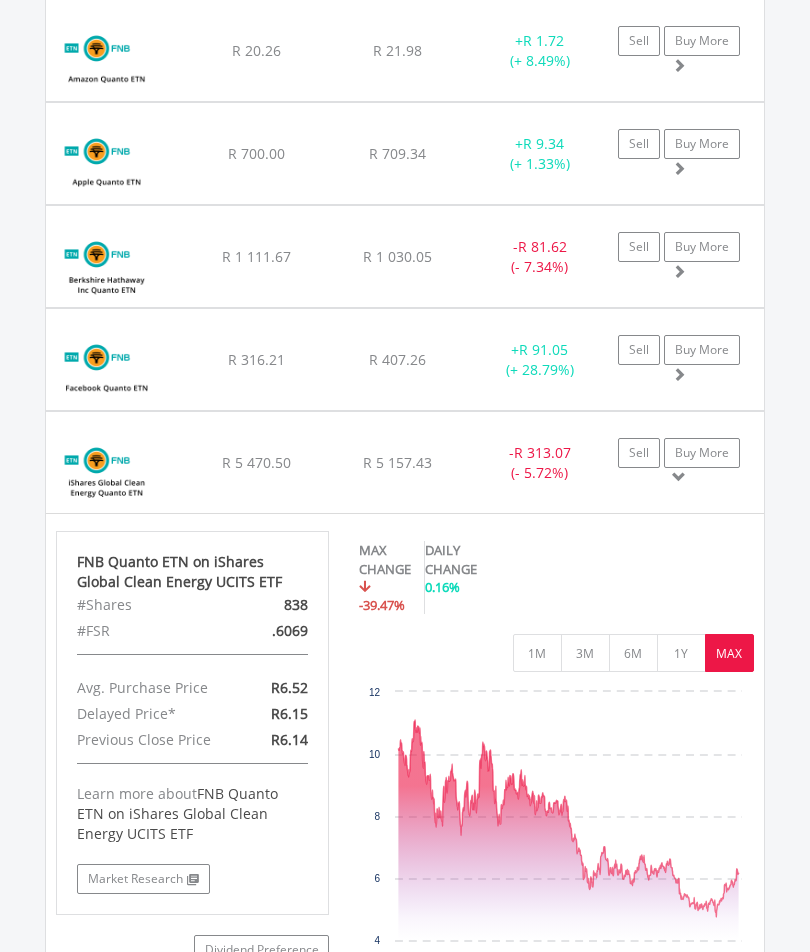click on "﻿
FNB Quanto ETN on iShares Global Clean Energy UCITS ETF
R 5 470.50
R 5 157.43
R 6.15
-  R 313.07 (- 5.72%)
Sell
Buy More" at bounding box center (405, -568) 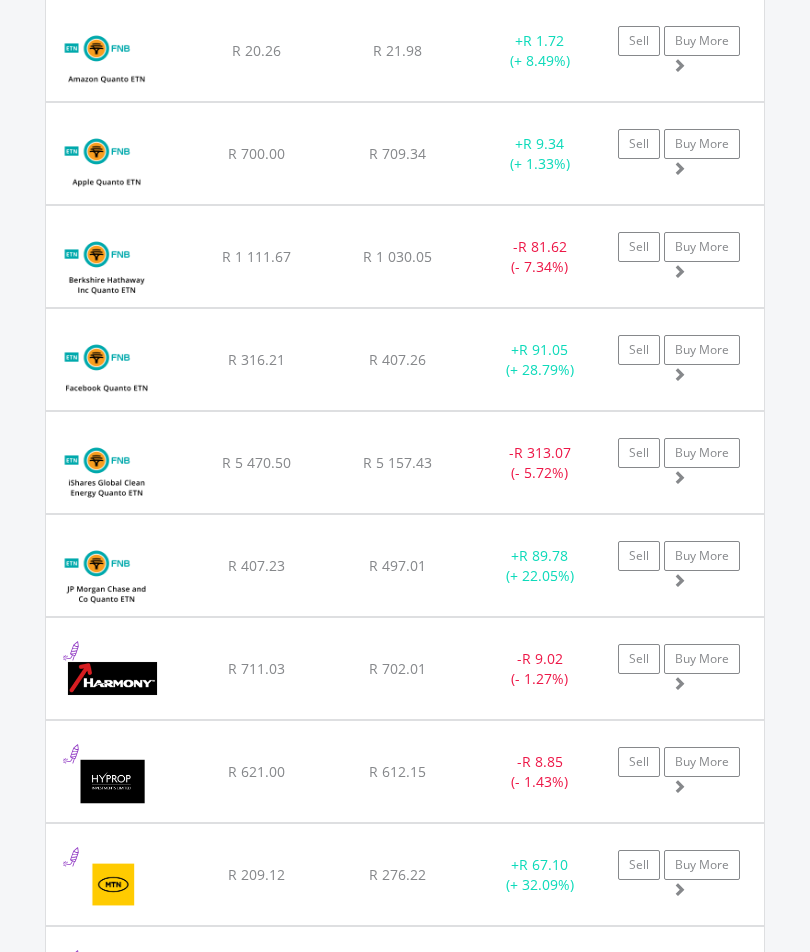click on "Sell" at bounding box center [639, 453] 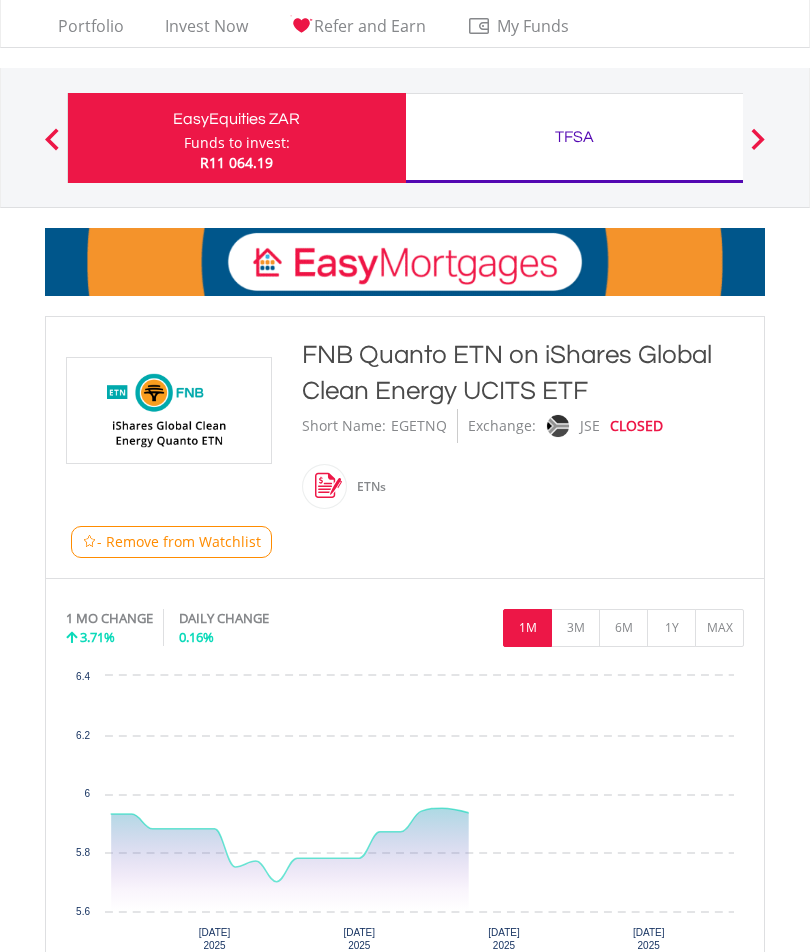 type on "*******" 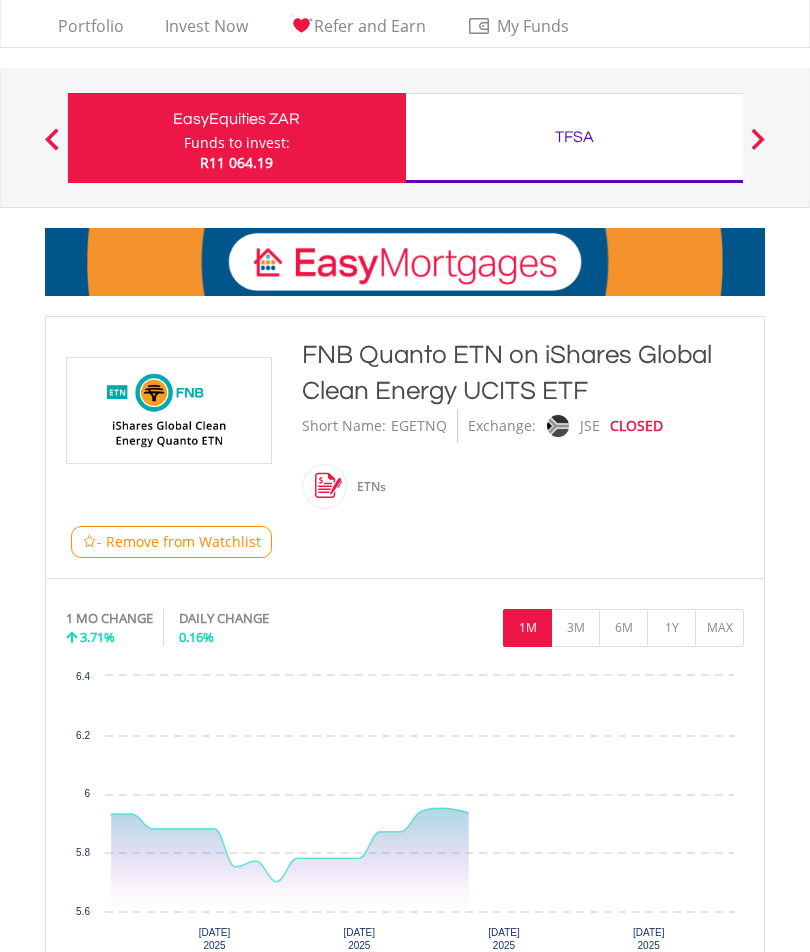 type on "******" 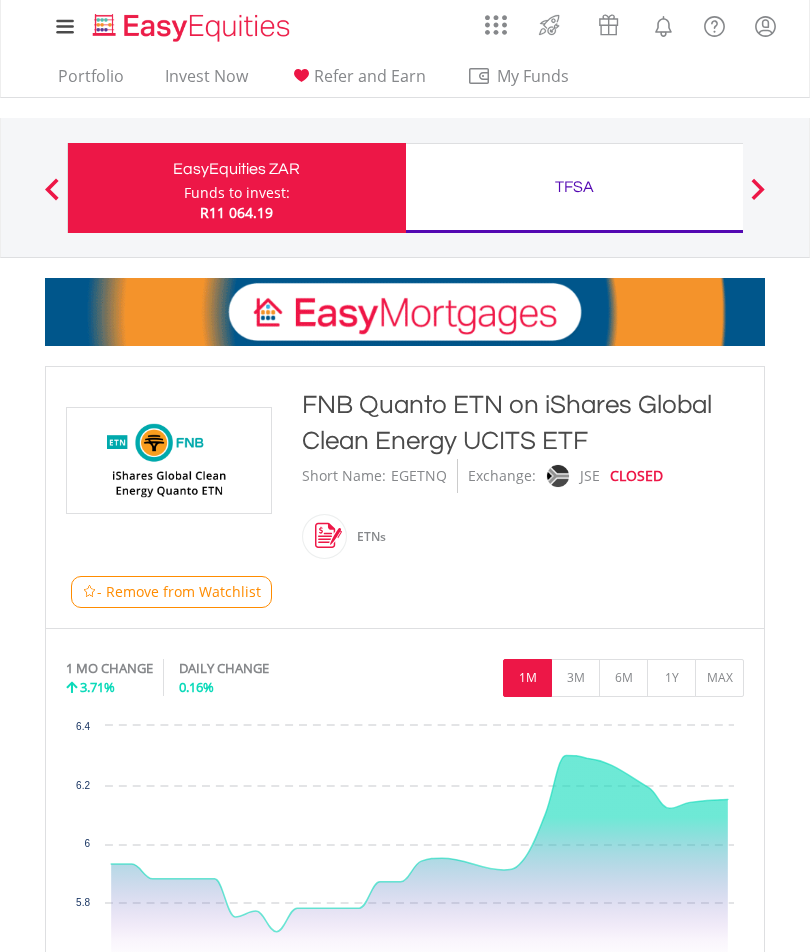 scroll, scrollTop: 0, scrollLeft: 0, axis: both 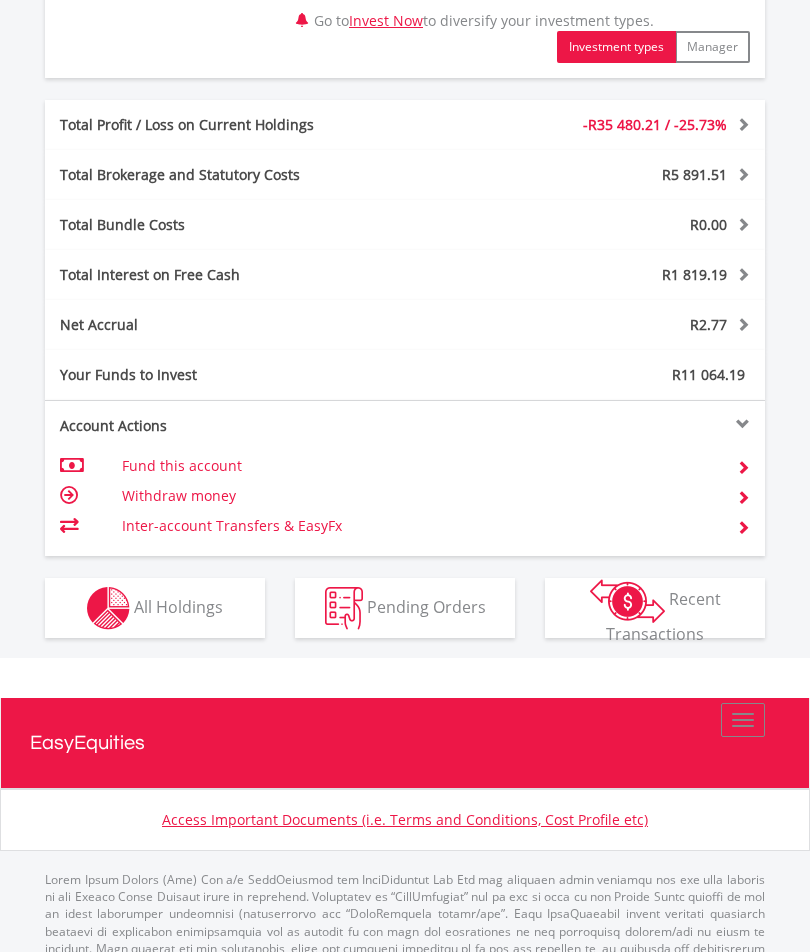 click at bounding box center [108, 608] 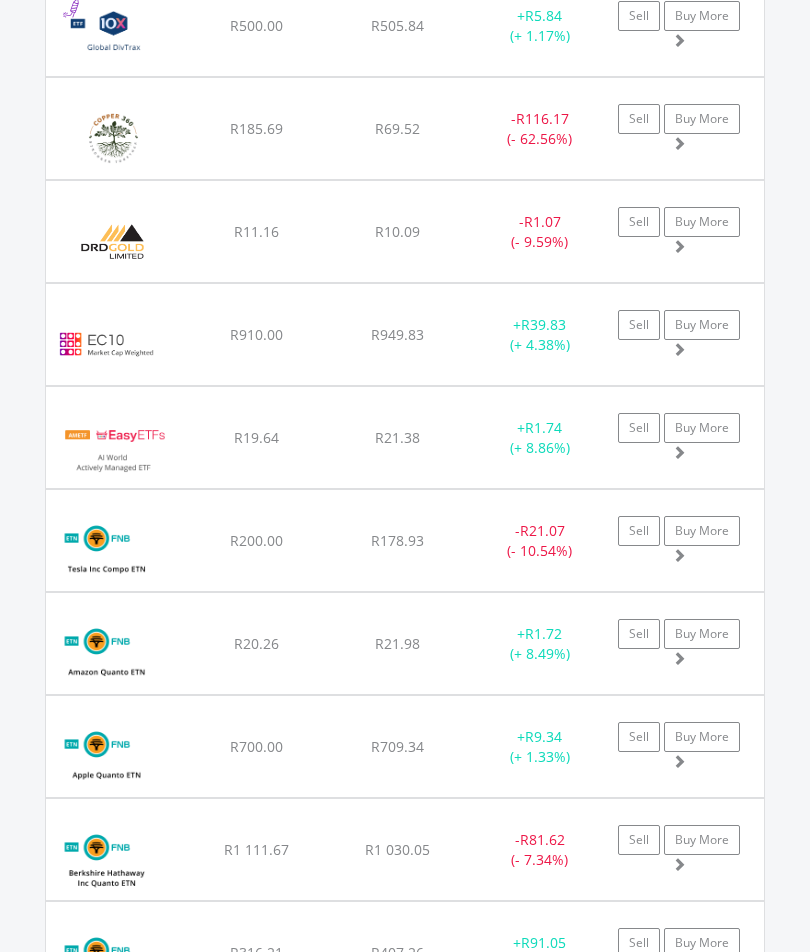 scroll, scrollTop: 1844, scrollLeft: 0, axis: vertical 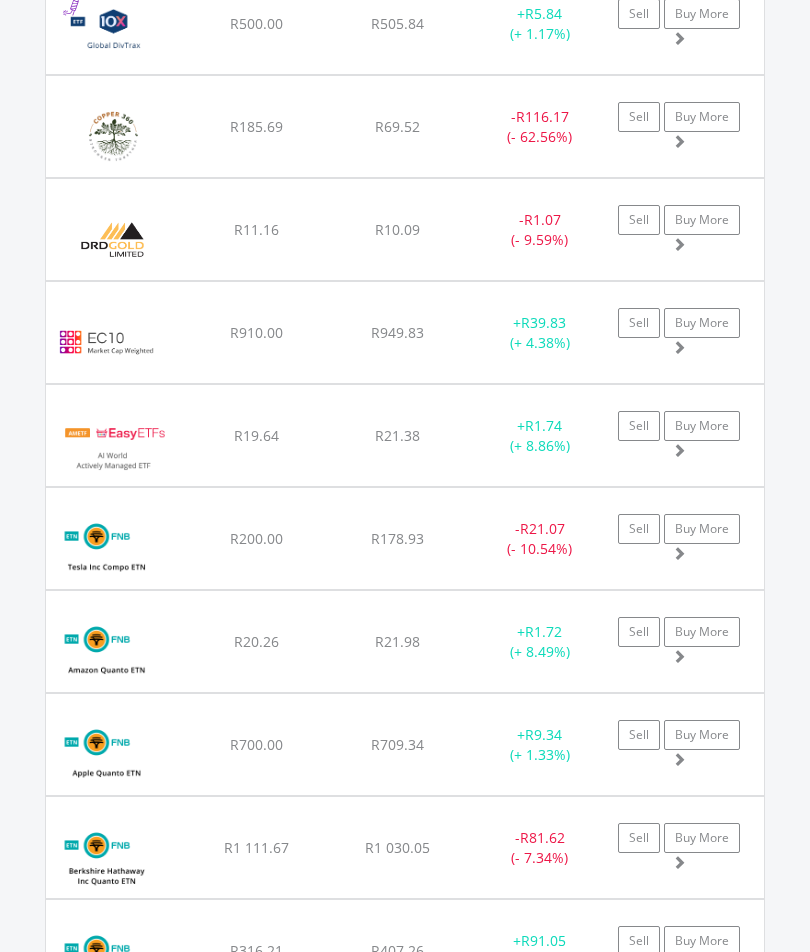 click at bounding box center (106, 548) 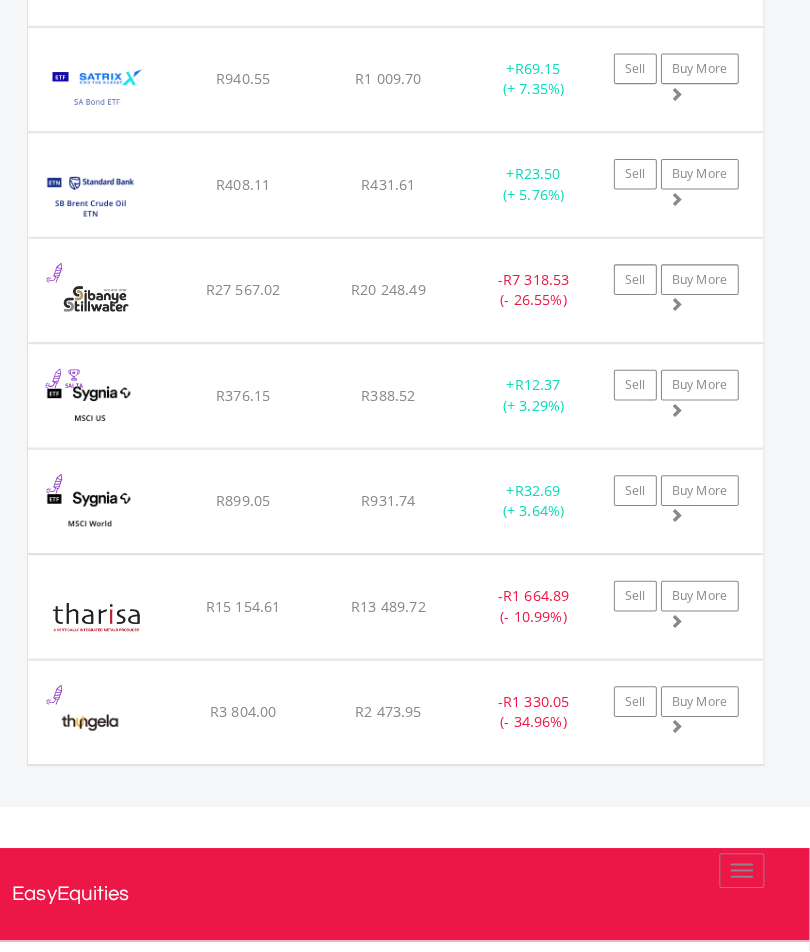 scroll, scrollTop: 4605, scrollLeft: 0, axis: vertical 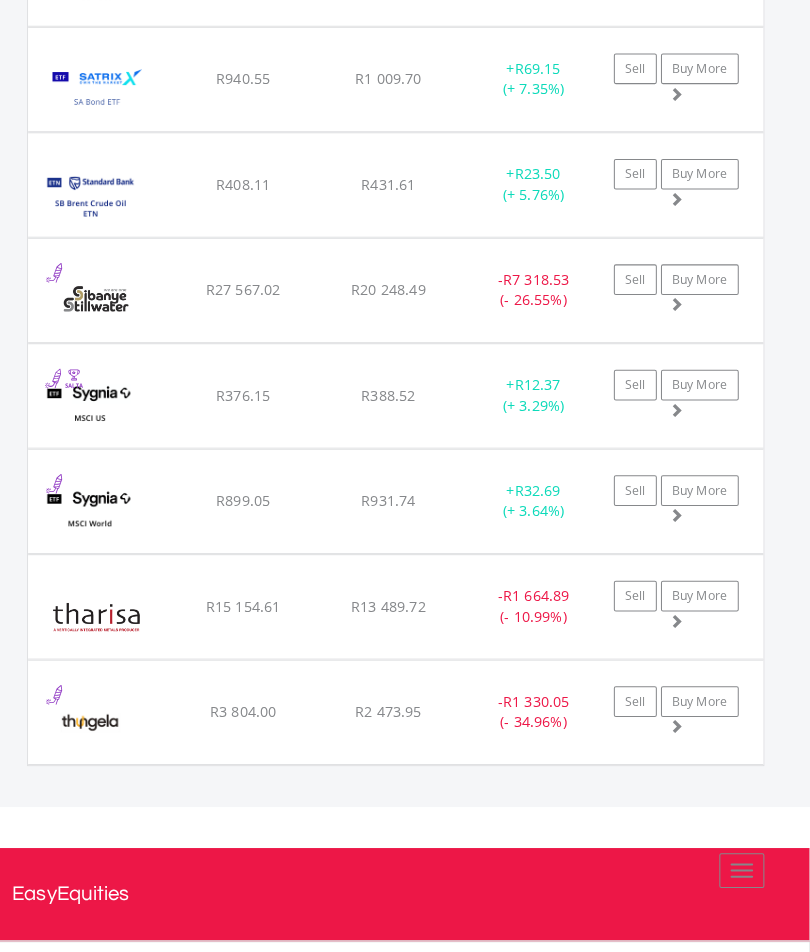 click at bounding box center (106, 522) 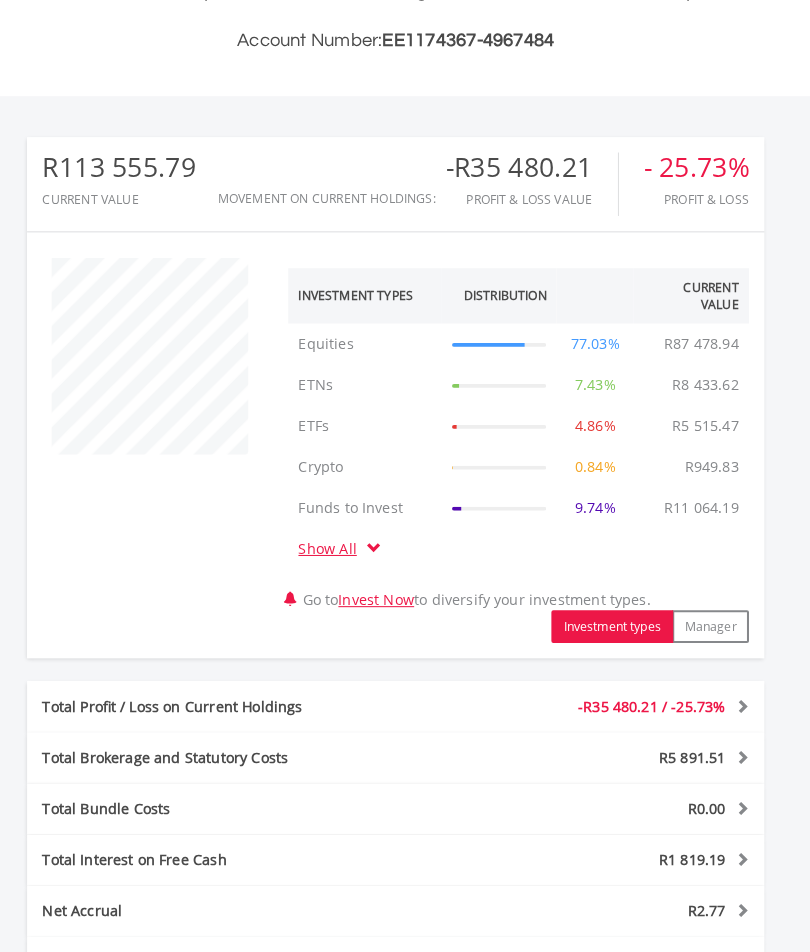 scroll, scrollTop: 0, scrollLeft: 0, axis: both 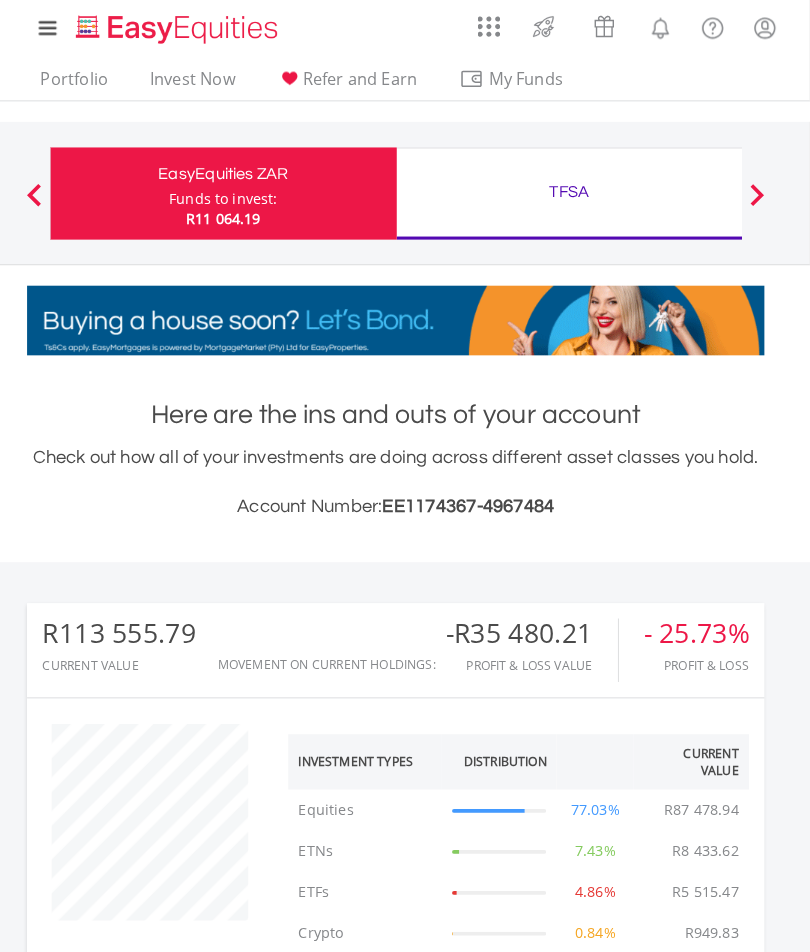 click on "TFSA" at bounding box center (575, 188) 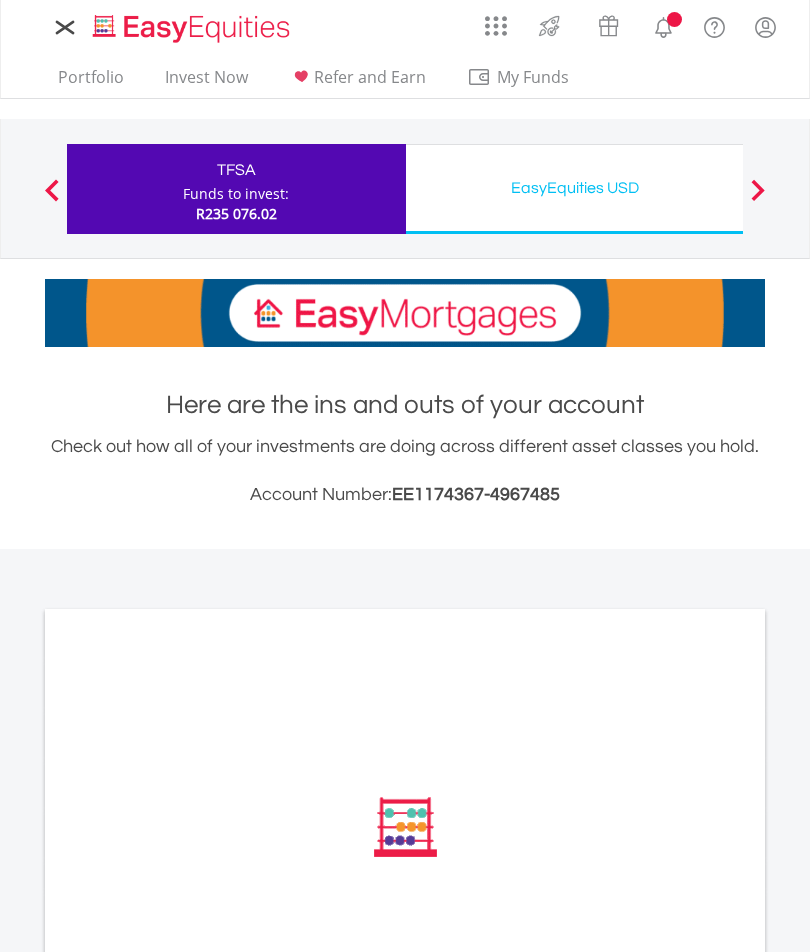 scroll, scrollTop: 0, scrollLeft: 0, axis: both 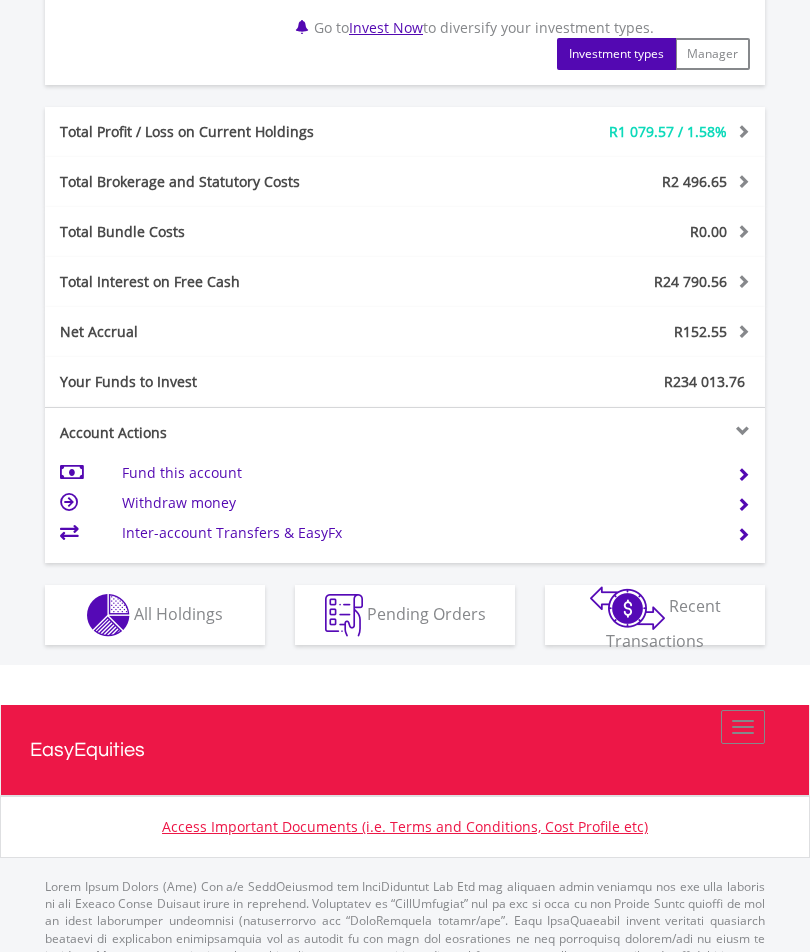 click at bounding box center (108, 616) 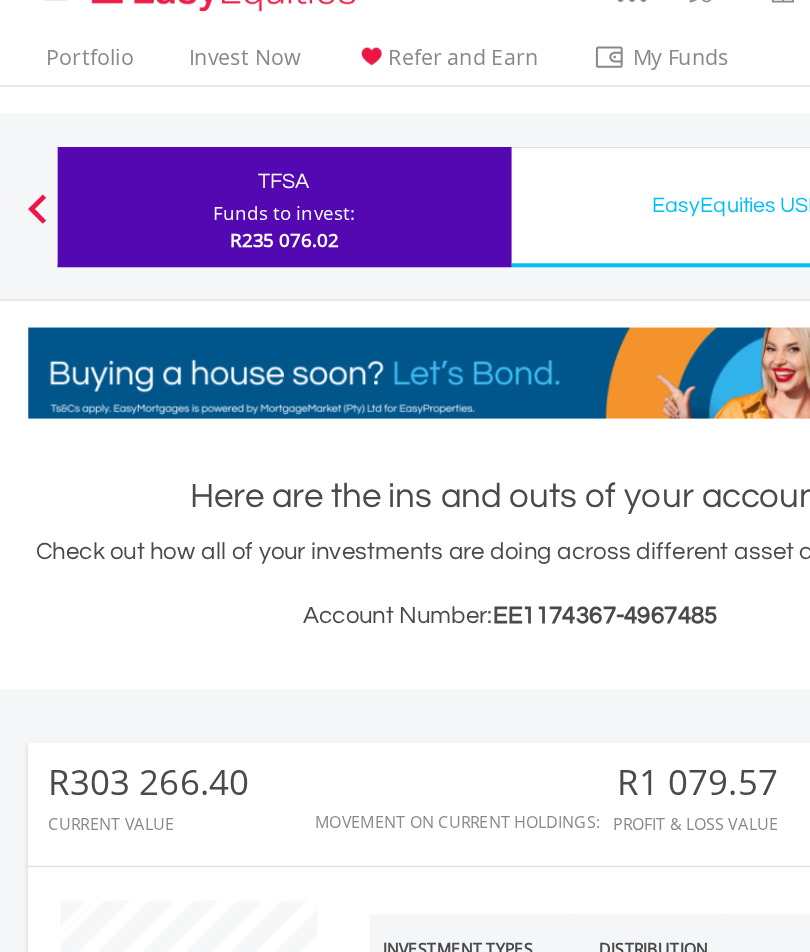 scroll, scrollTop: 0, scrollLeft: 0, axis: both 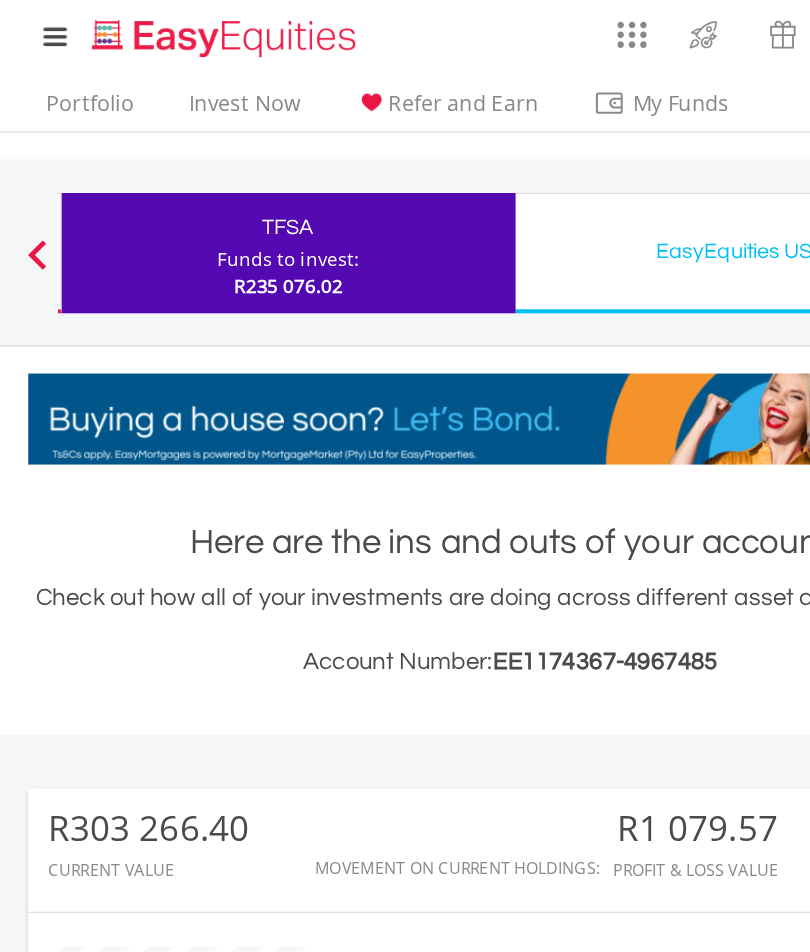 click on "EasyEquities USD
Funds to invest:
R235 076.02" at bounding box center (578, 189) 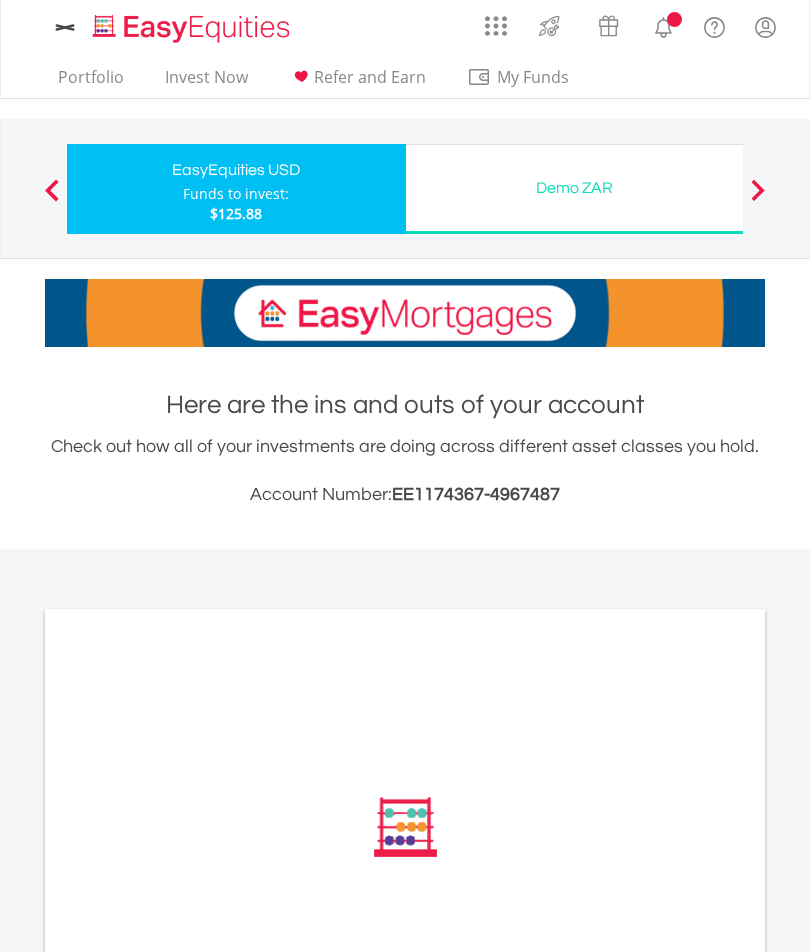 scroll, scrollTop: 0, scrollLeft: 0, axis: both 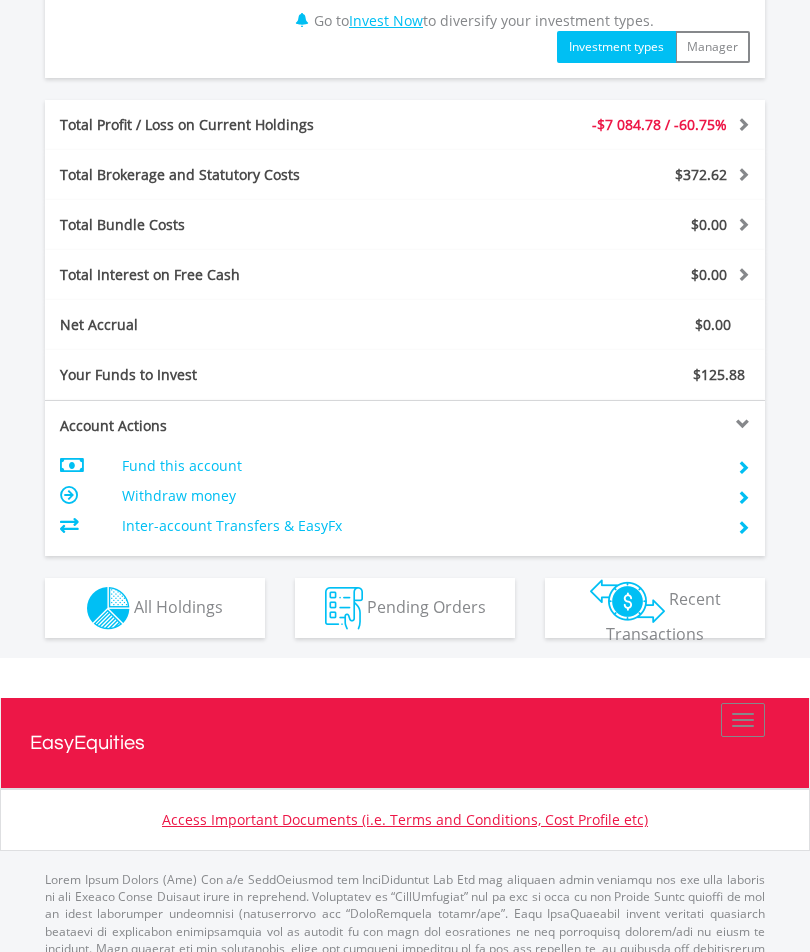 click on "My Investments
Invest Now
New Listings
Sell
My Recurring Investments
Pending Orders
Vouchers
Buy a Voucher
Redeem a Voucher
Account Management" at bounding box center (405, 57) 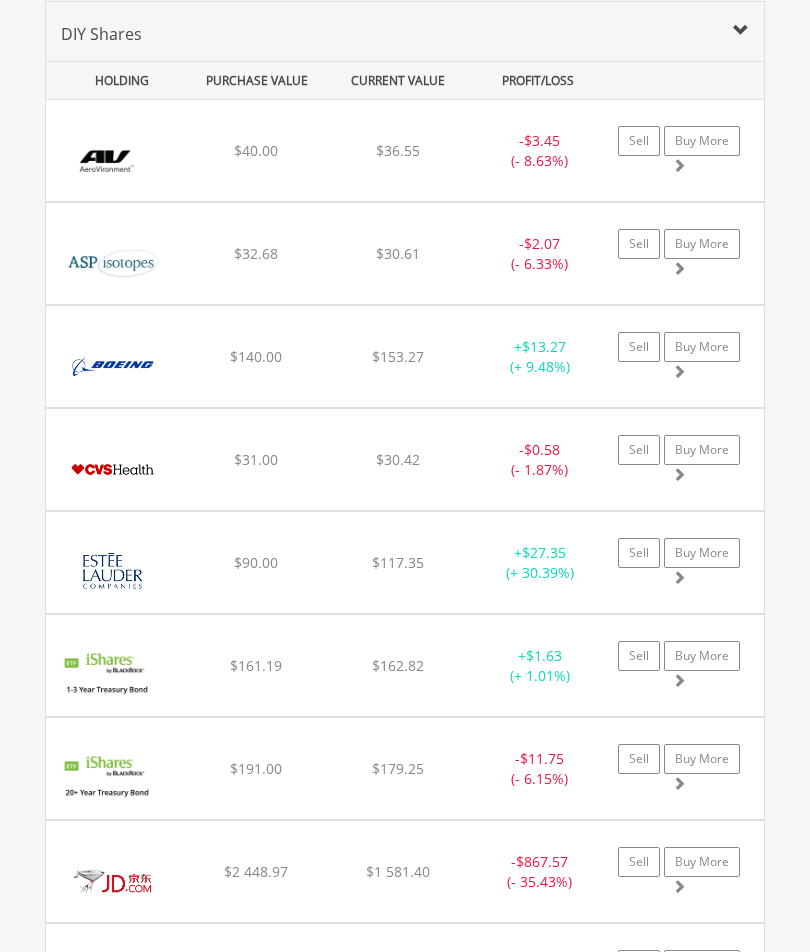 scroll, scrollTop: 1682, scrollLeft: 0, axis: vertical 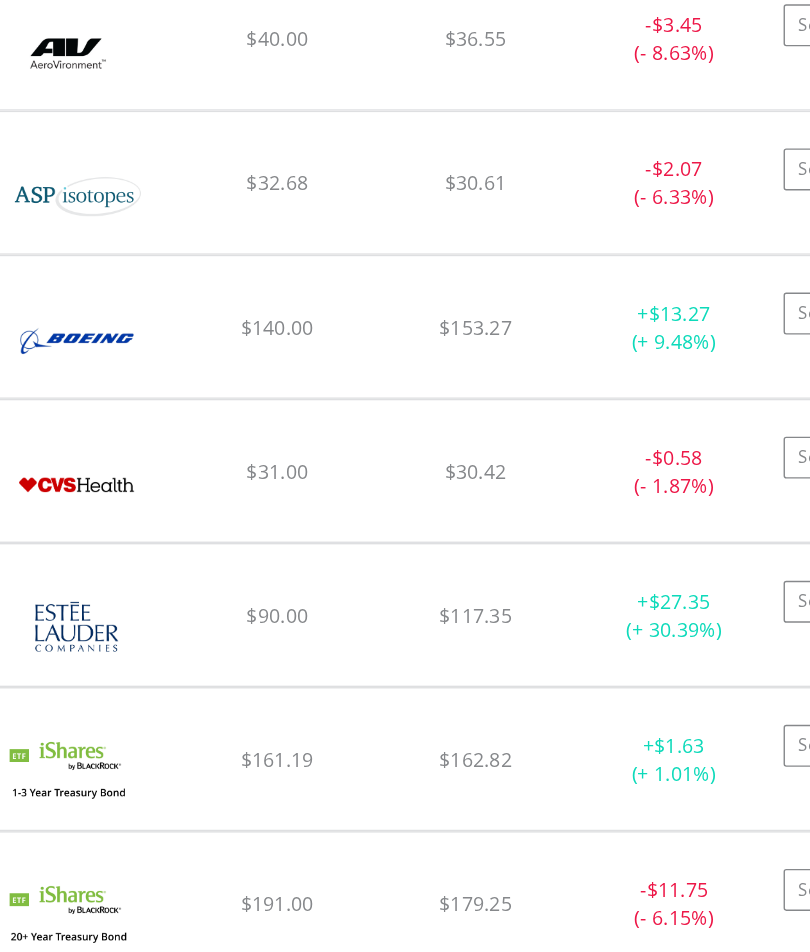 click at bounding box center [112, 321] 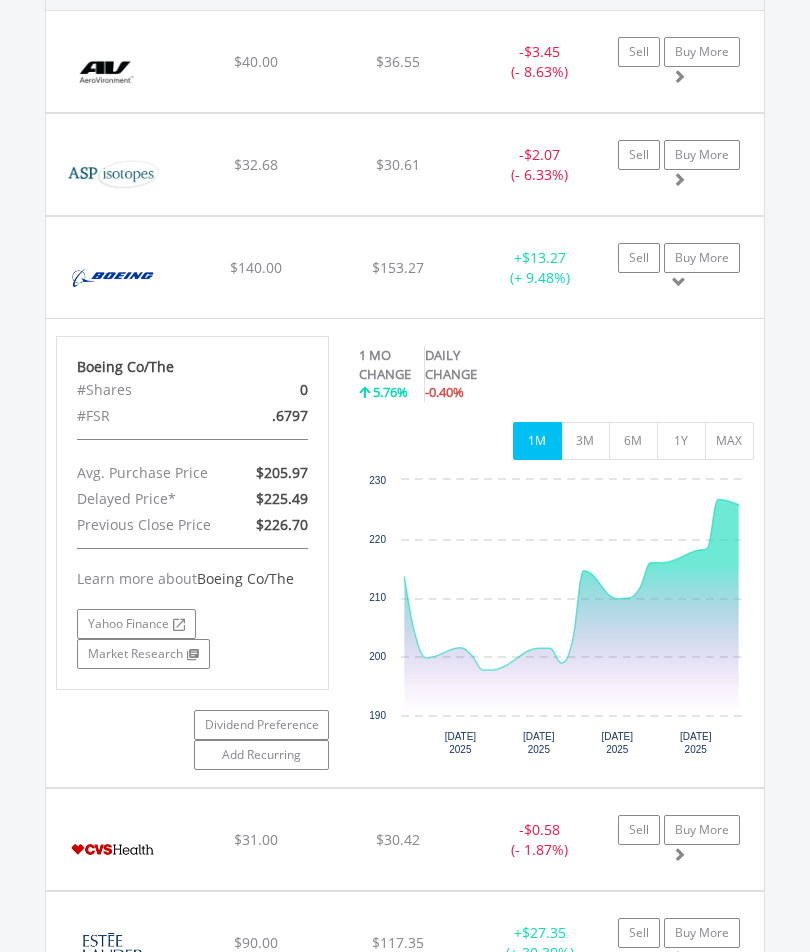 scroll, scrollTop: 1718, scrollLeft: 0, axis: vertical 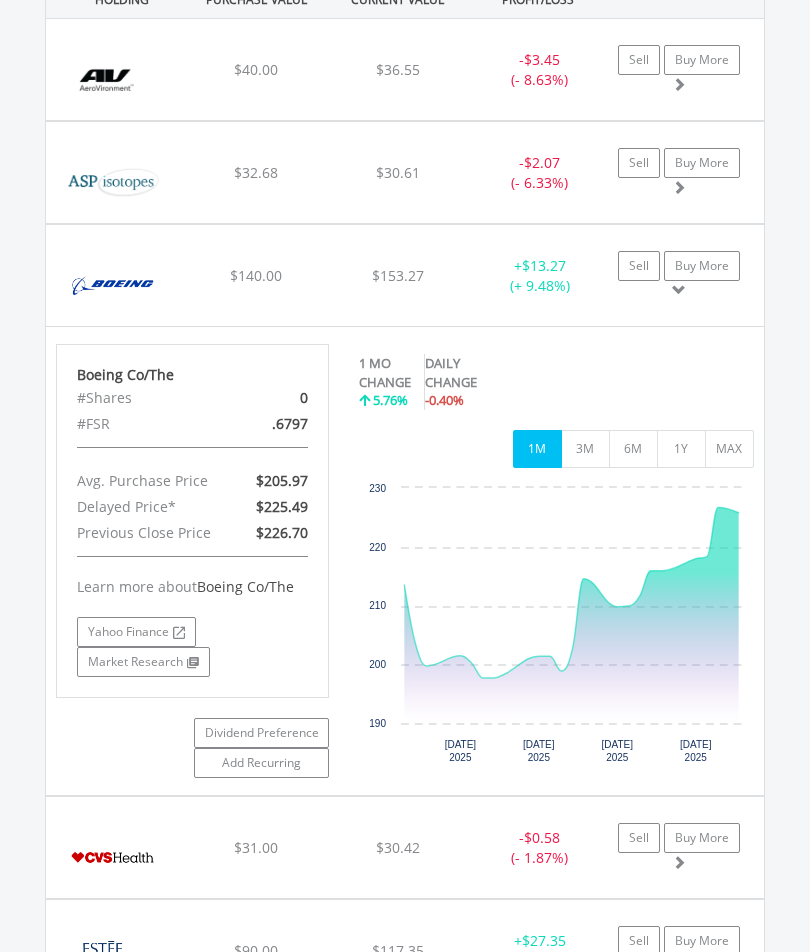 click on "MAX" at bounding box center [729, 449] 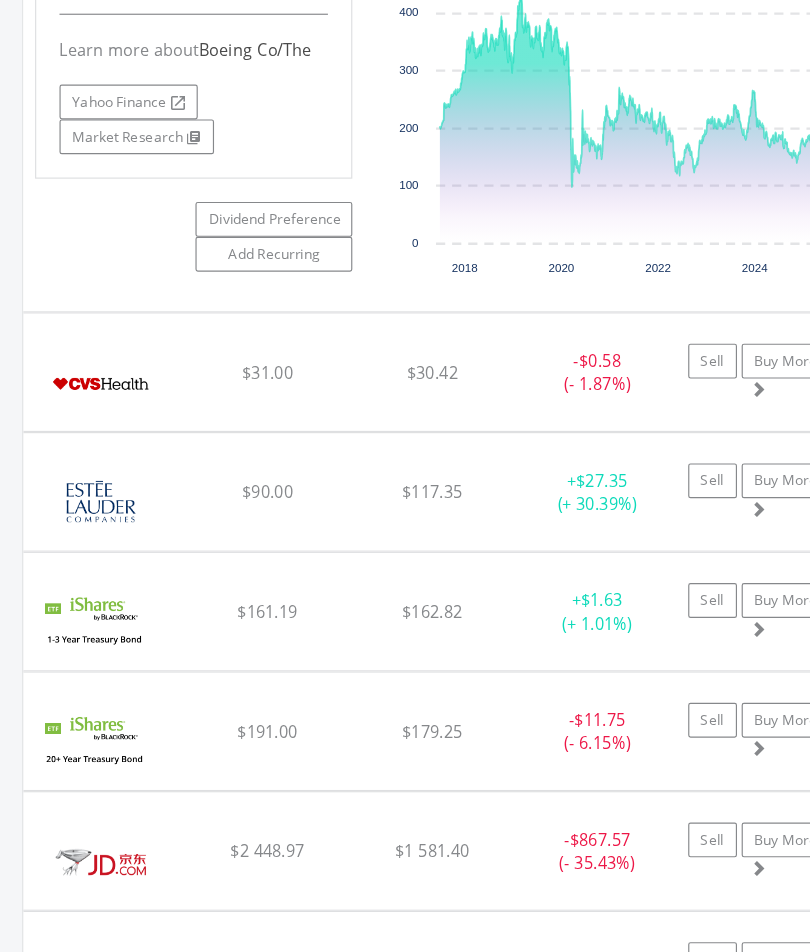 scroll, scrollTop: 2133, scrollLeft: 0, axis: vertical 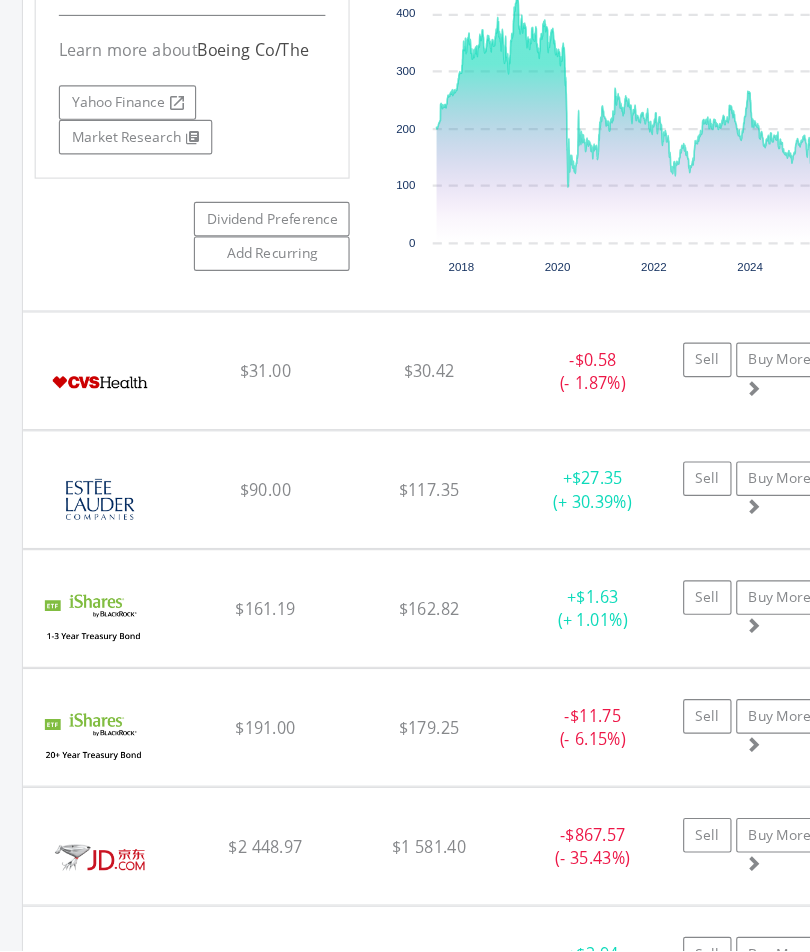 click at bounding box center (112, 562) 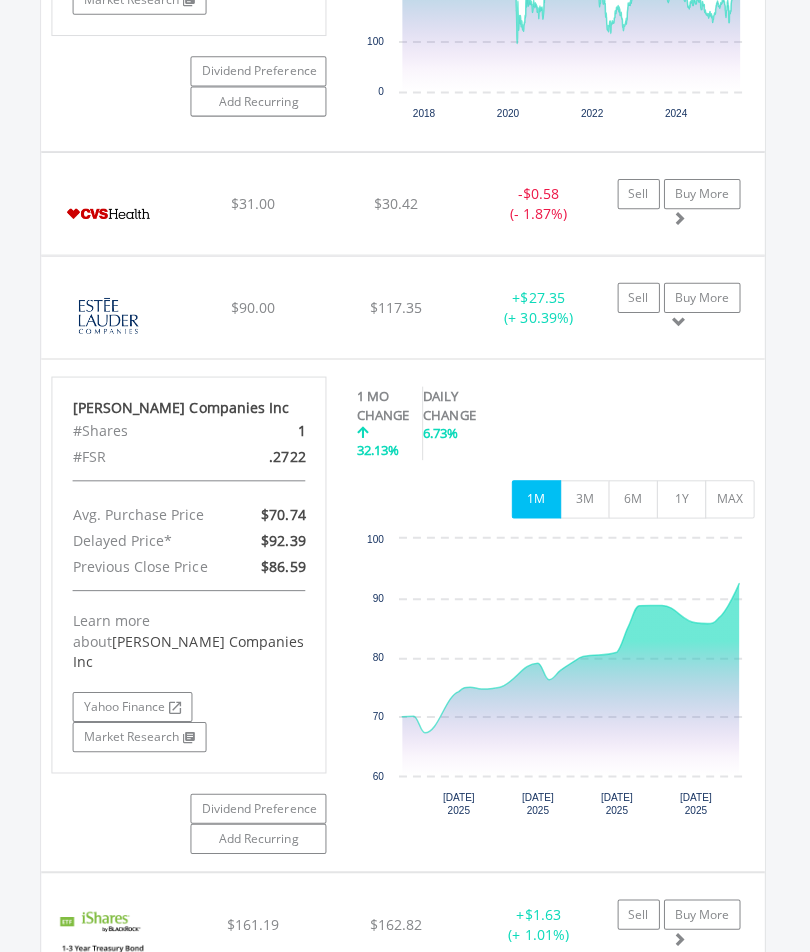 scroll, scrollTop: 2380, scrollLeft: 0, axis: vertical 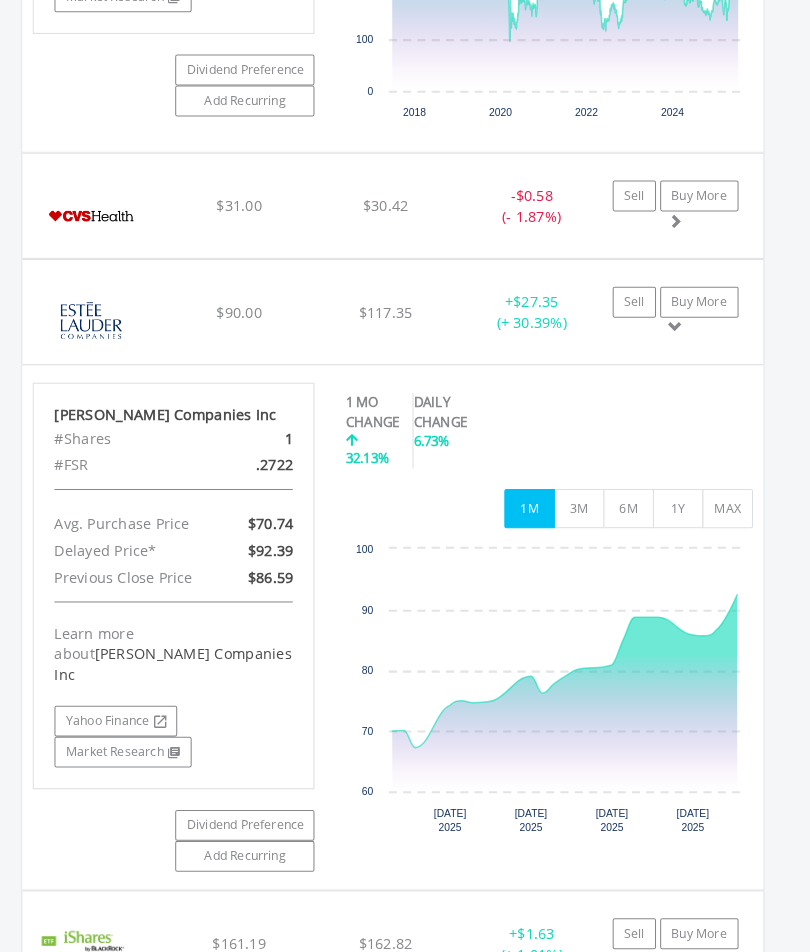 click on "MAX" at bounding box center [729, 496] 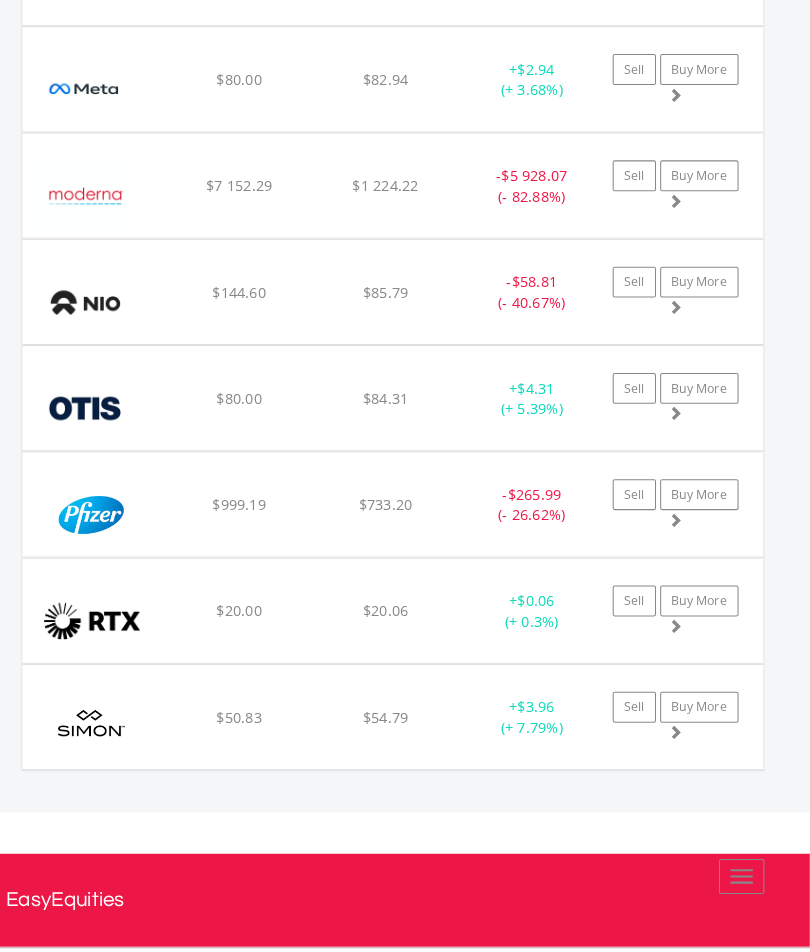 scroll, scrollTop: 3495, scrollLeft: 0, axis: vertical 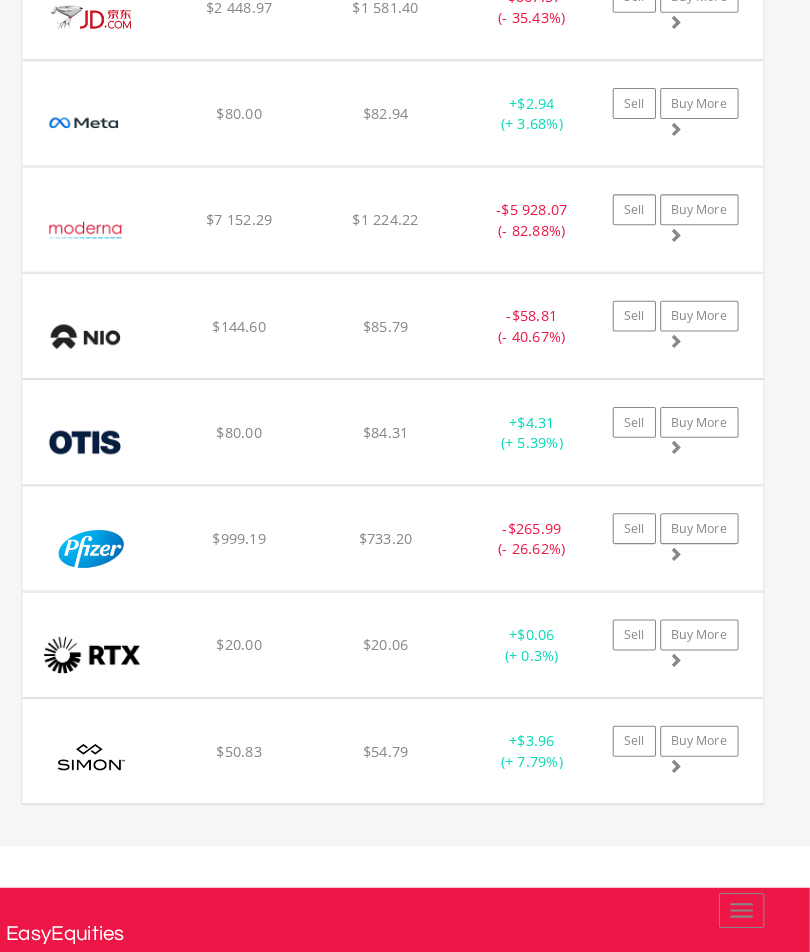 click at bounding box center (112, 533) 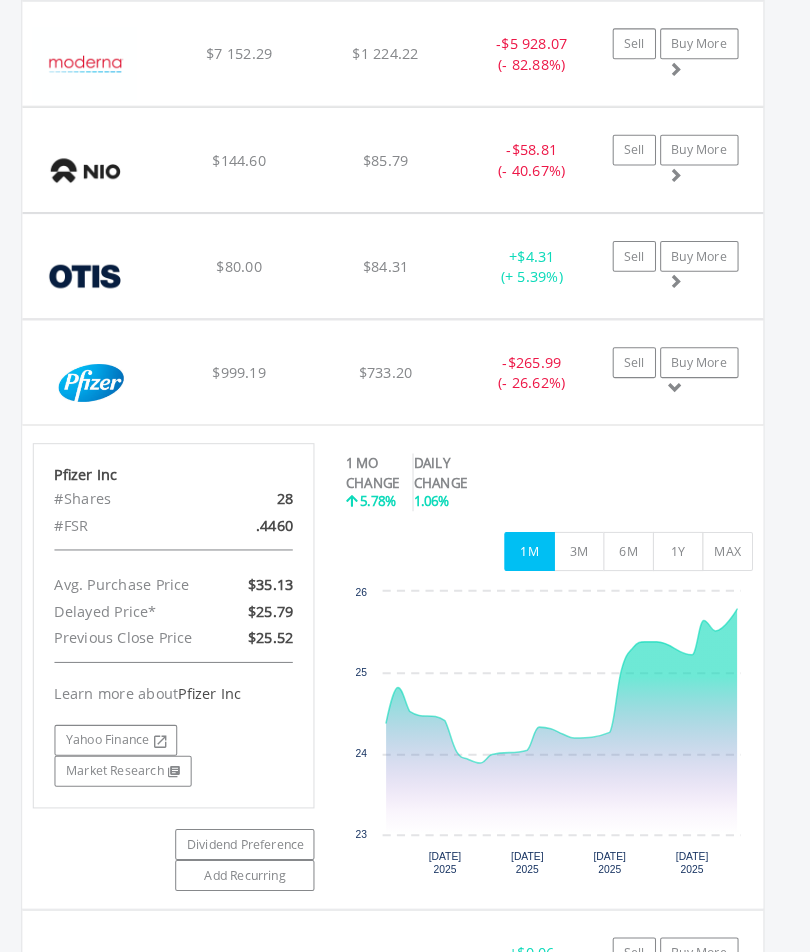 scroll, scrollTop: 3658, scrollLeft: 0, axis: vertical 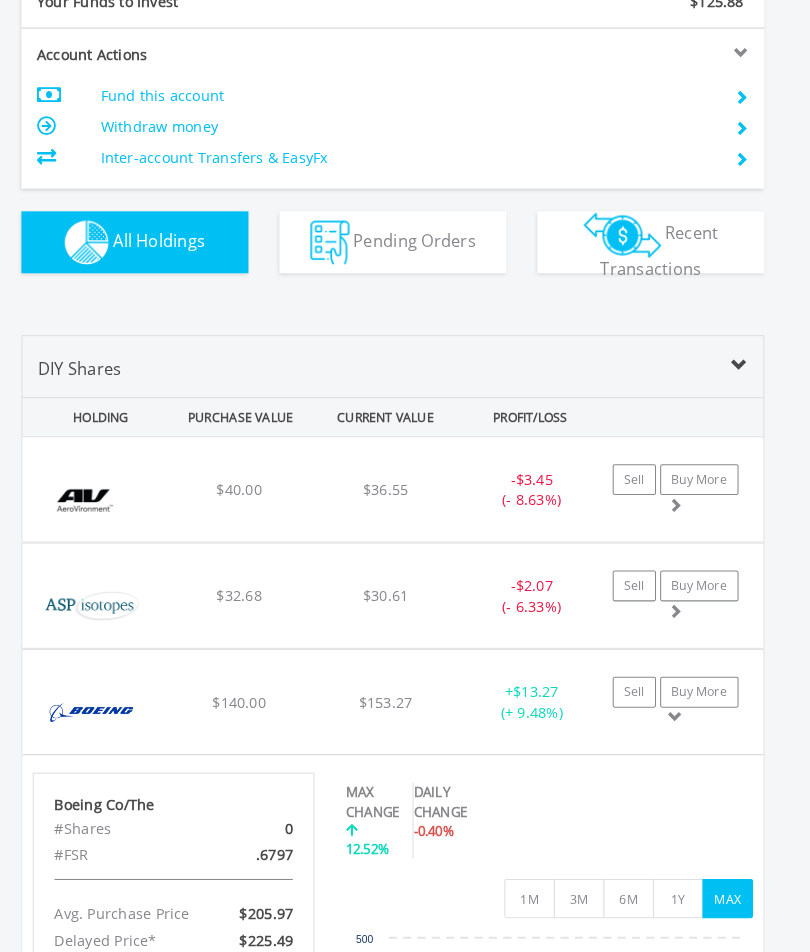 click on "Pending Orders" at bounding box center [426, 233] 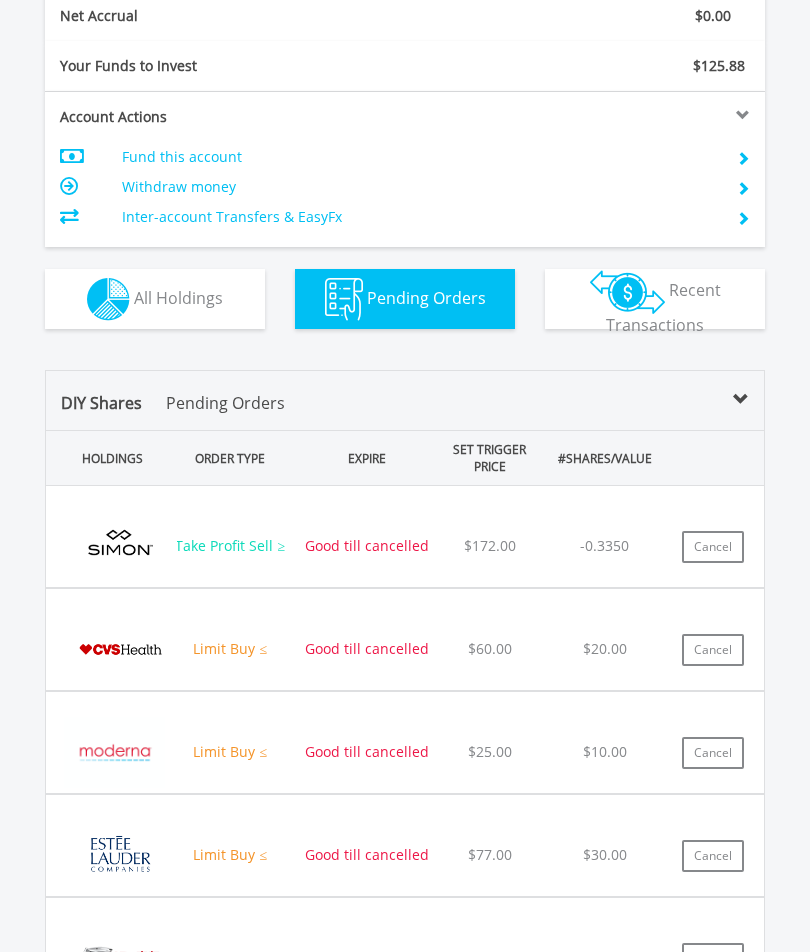 scroll, scrollTop: 1241, scrollLeft: 0, axis: vertical 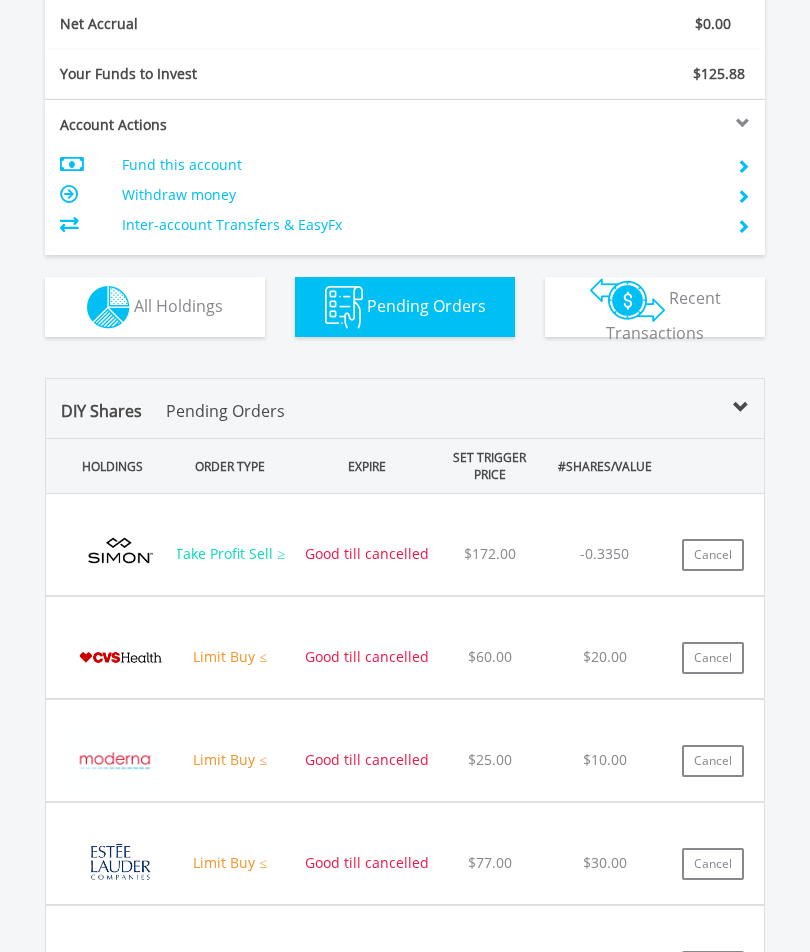 click at bounding box center [108, 307] 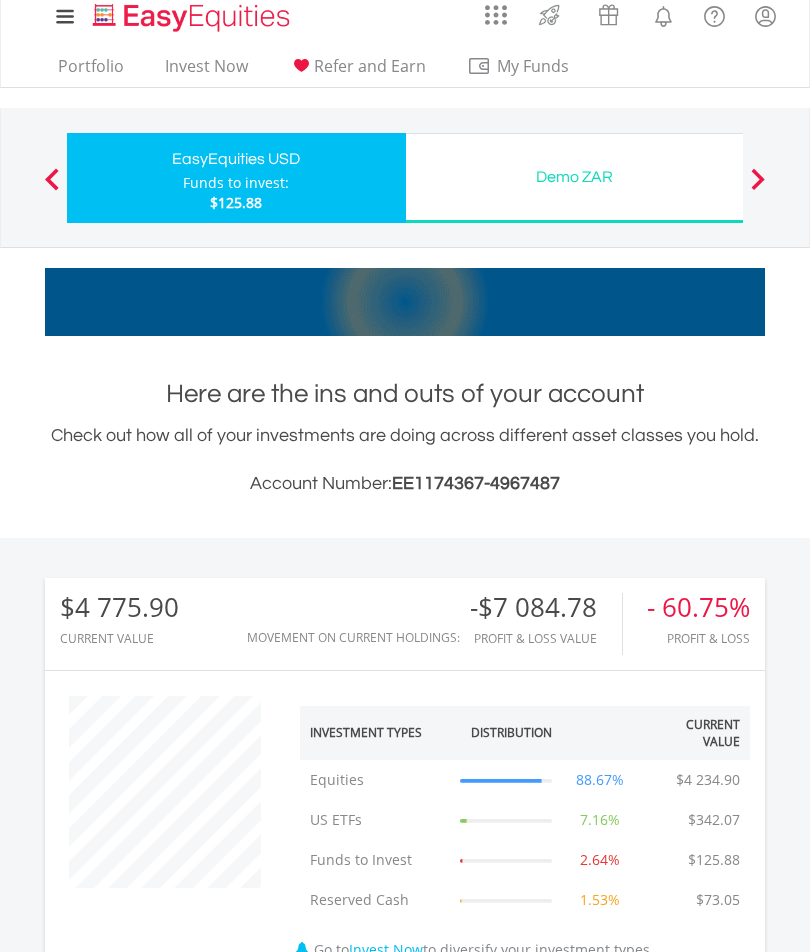 scroll, scrollTop: 0, scrollLeft: 0, axis: both 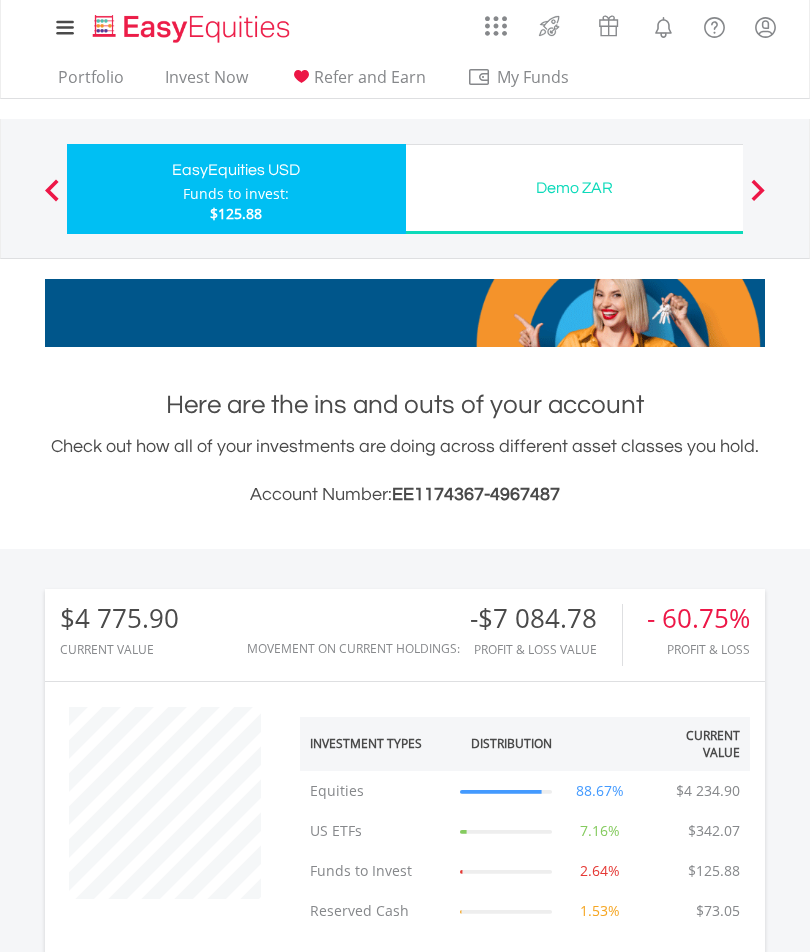 click at bounding box center [52, 189] 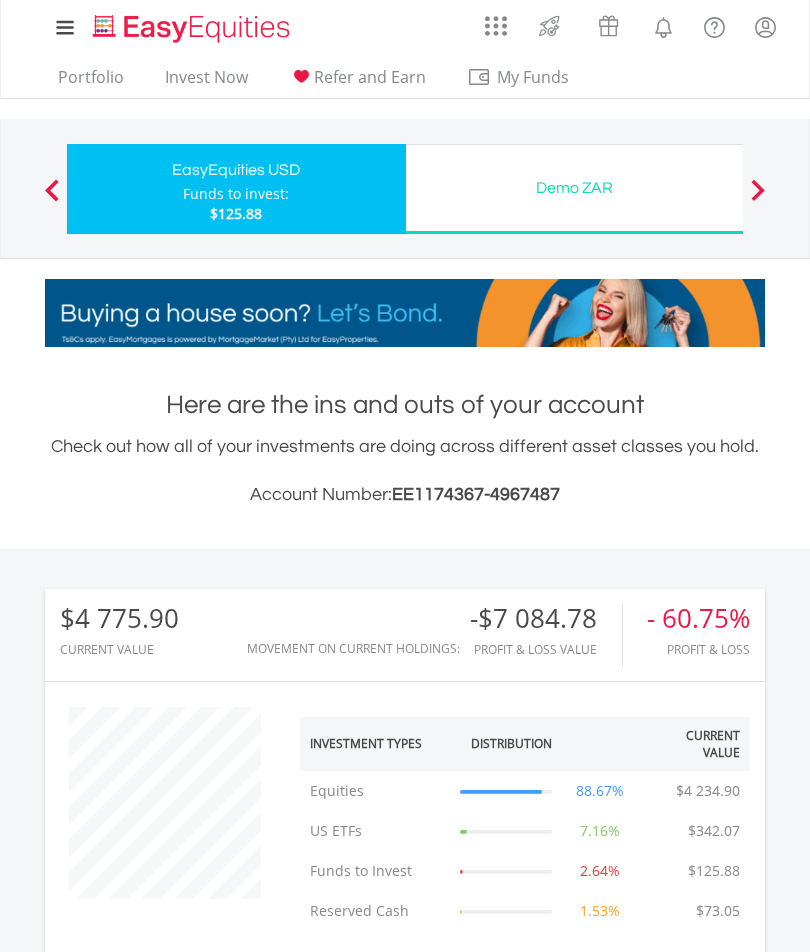 click on "Previous" at bounding box center [52, 199] 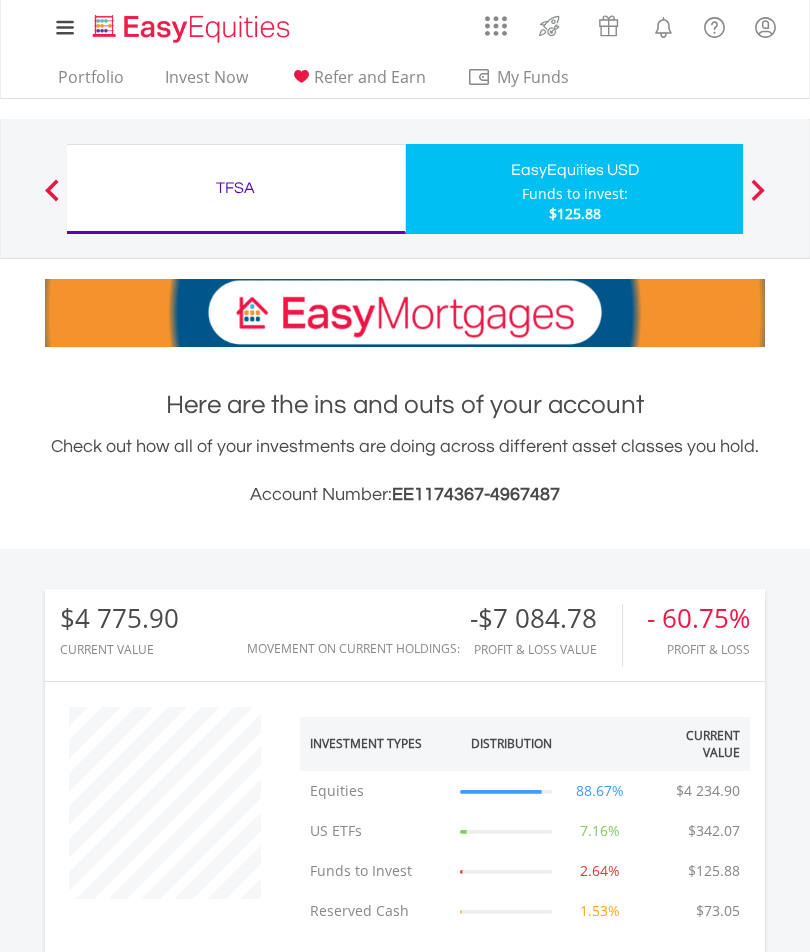 click on "TFSA" at bounding box center (236, 188) 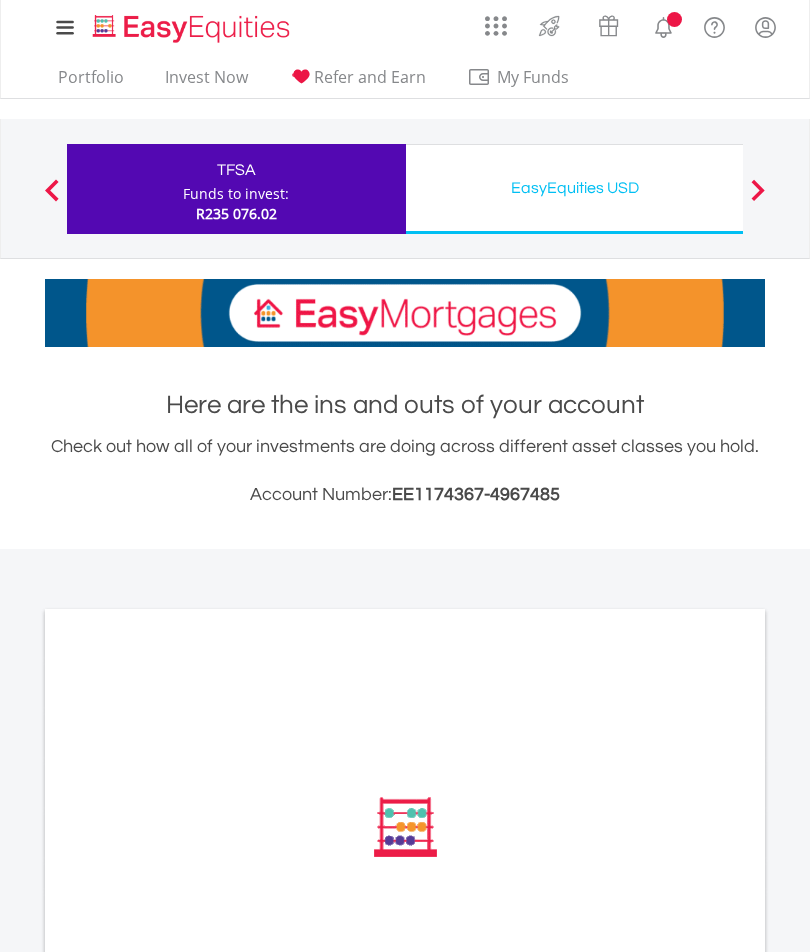 scroll, scrollTop: 0, scrollLeft: 0, axis: both 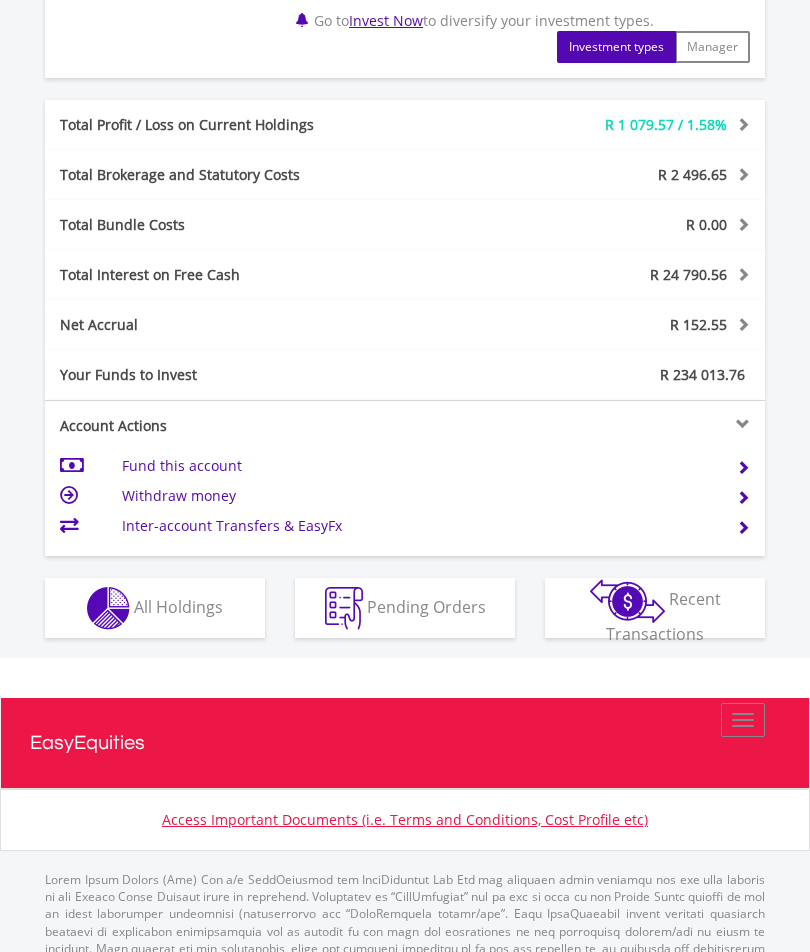 click at bounding box center (108, 608) 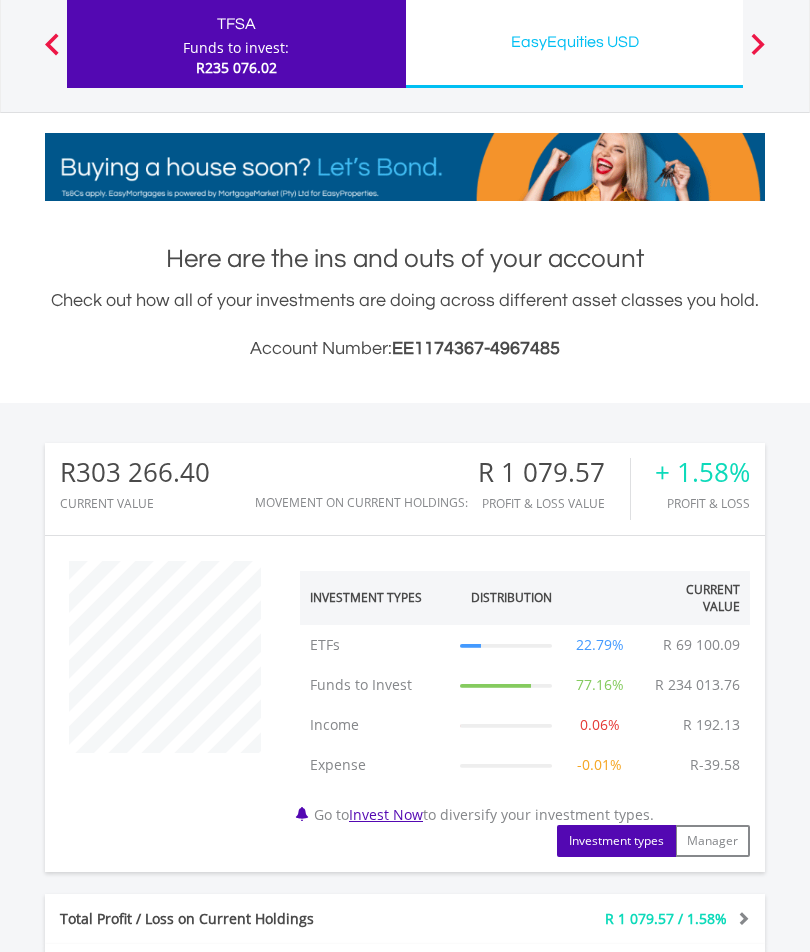 scroll, scrollTop: 0, scrollLeft: 0, axis: both 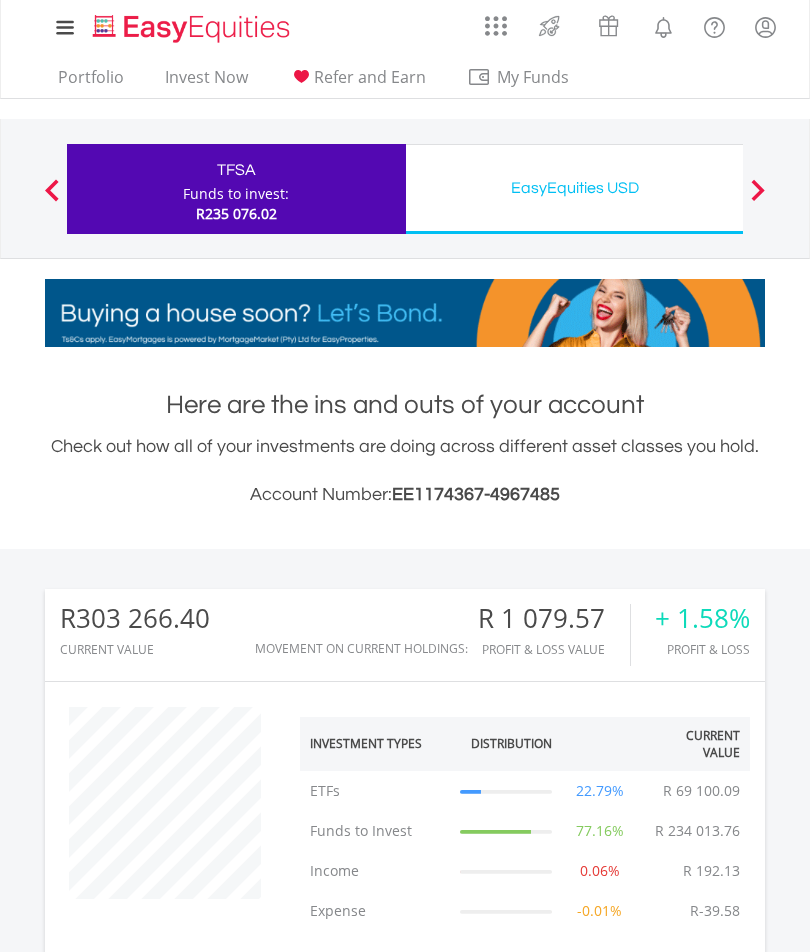 click on "Portfolio" at bounding box center (91, 82) 